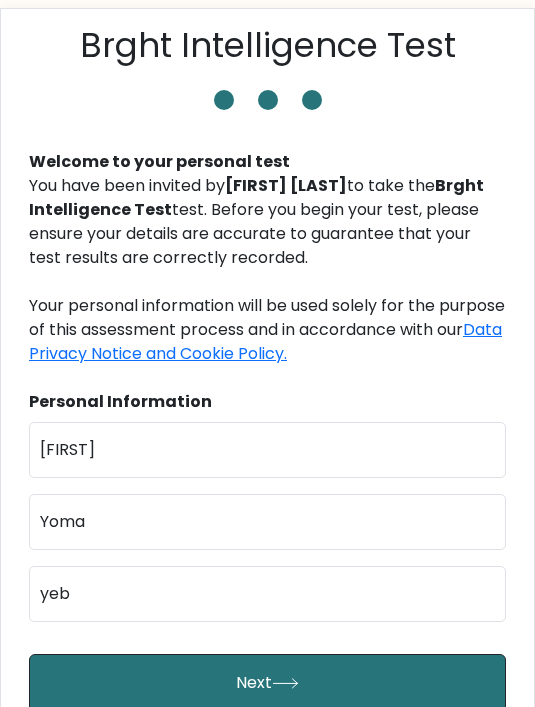 scroll, scrollTop: 412, scrollLeft: 0, axis: vertical 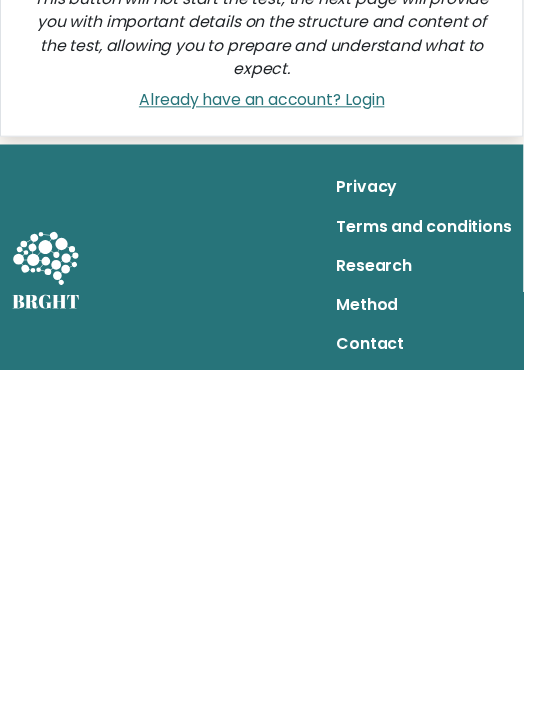 type on "[EMAIL]" 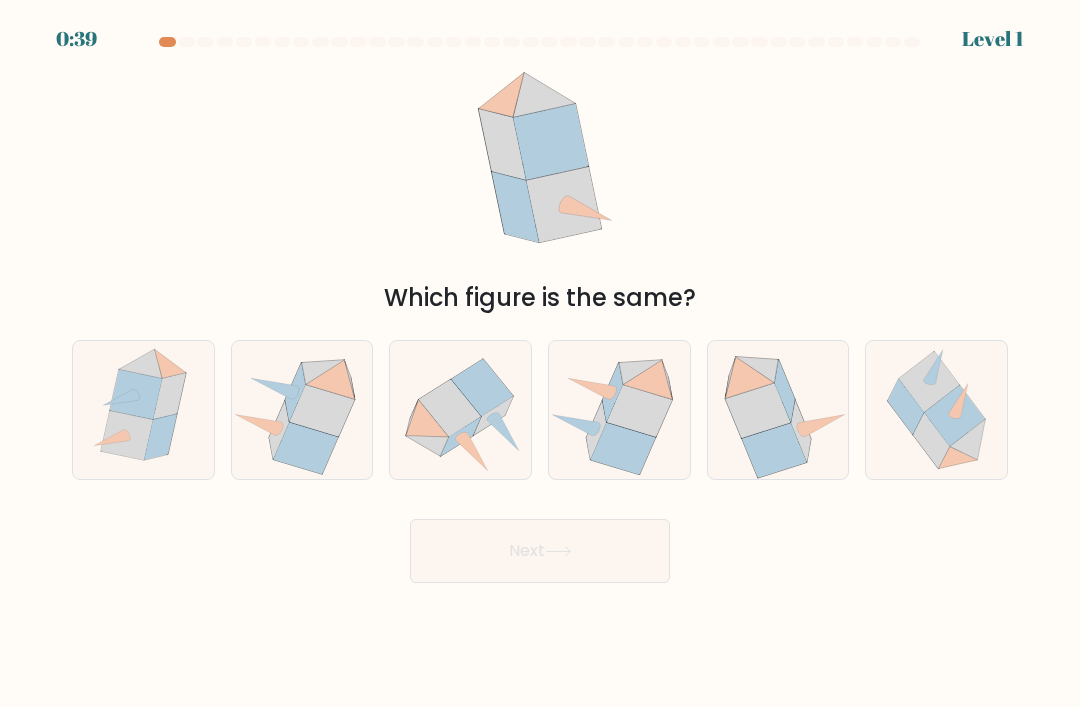 scroll, scrollTop: 0, scrollLeft: 0, axis: both 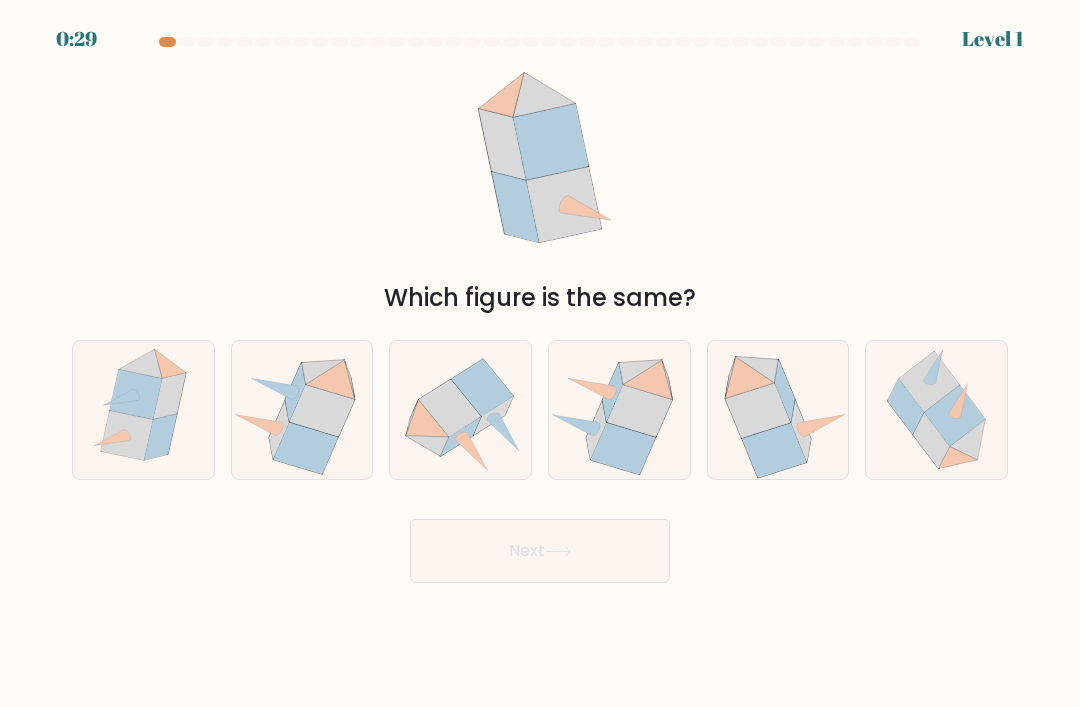 click 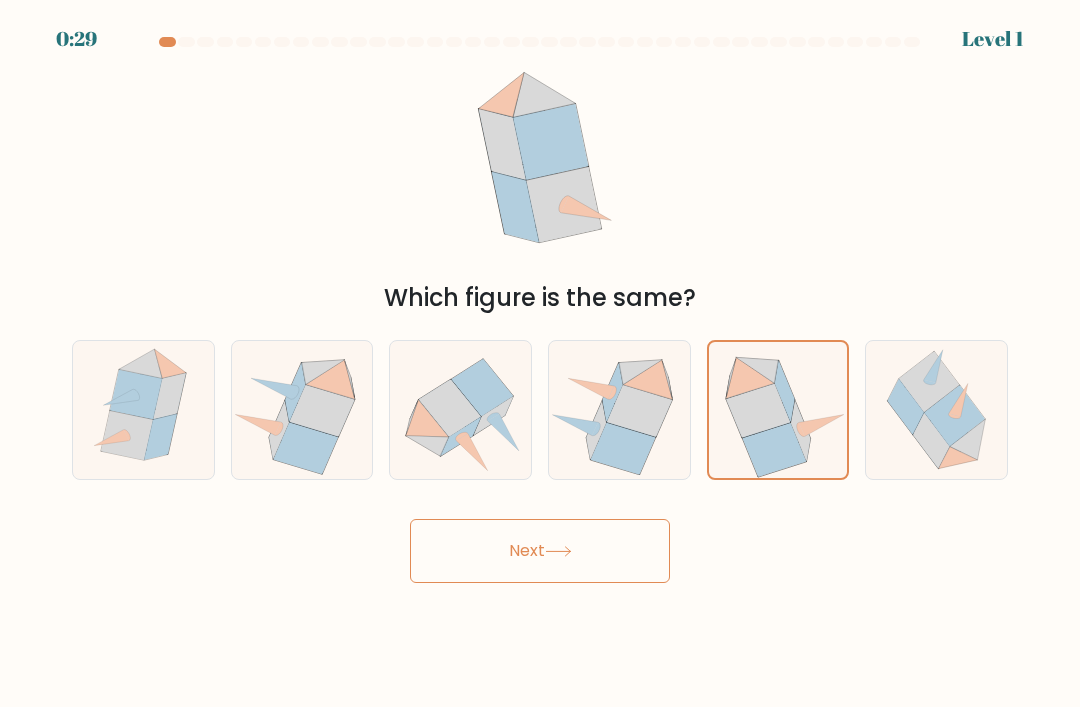 click on "Next" at bounding box center (540, 551) 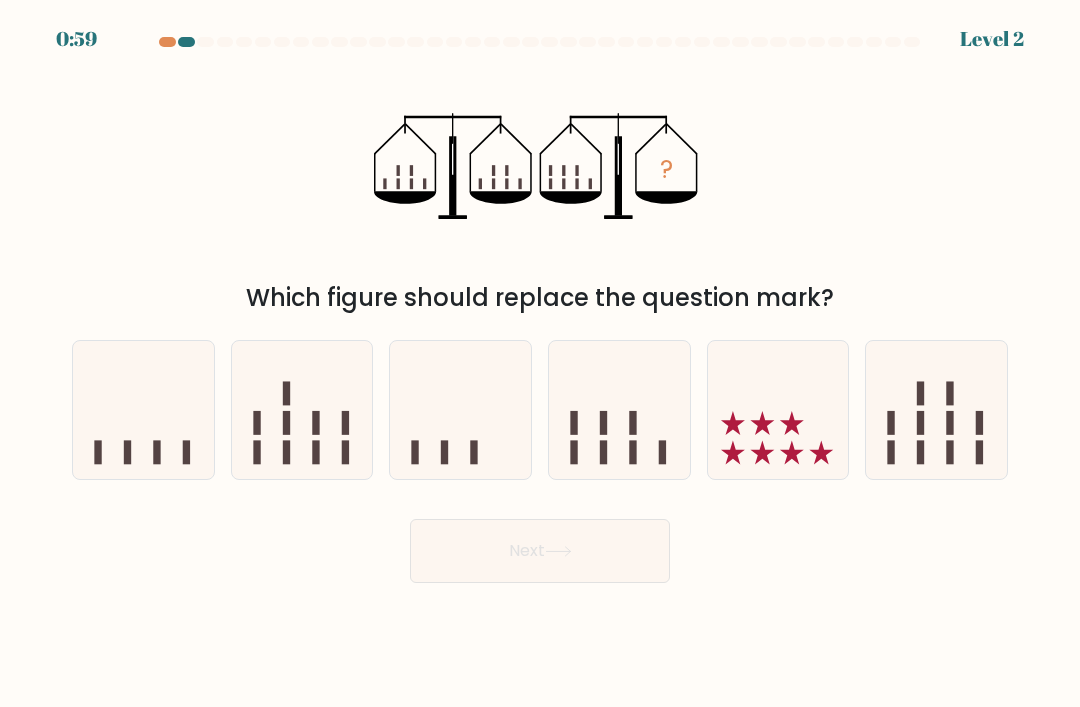 click 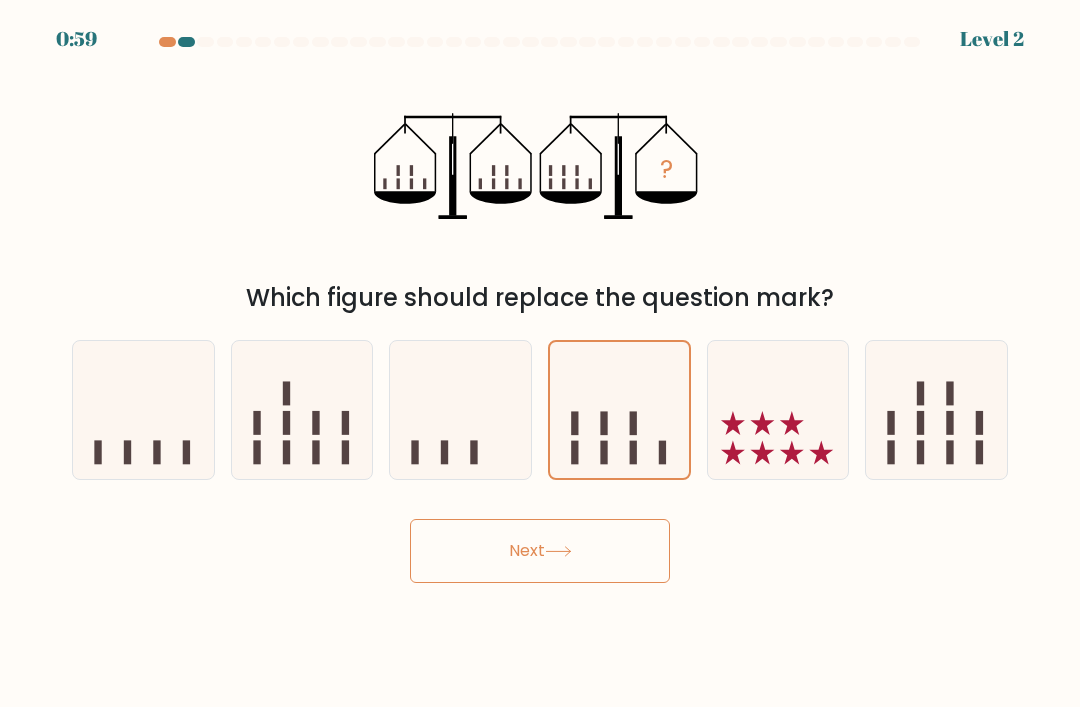 click on "Next" at bounding box center [540, 551] 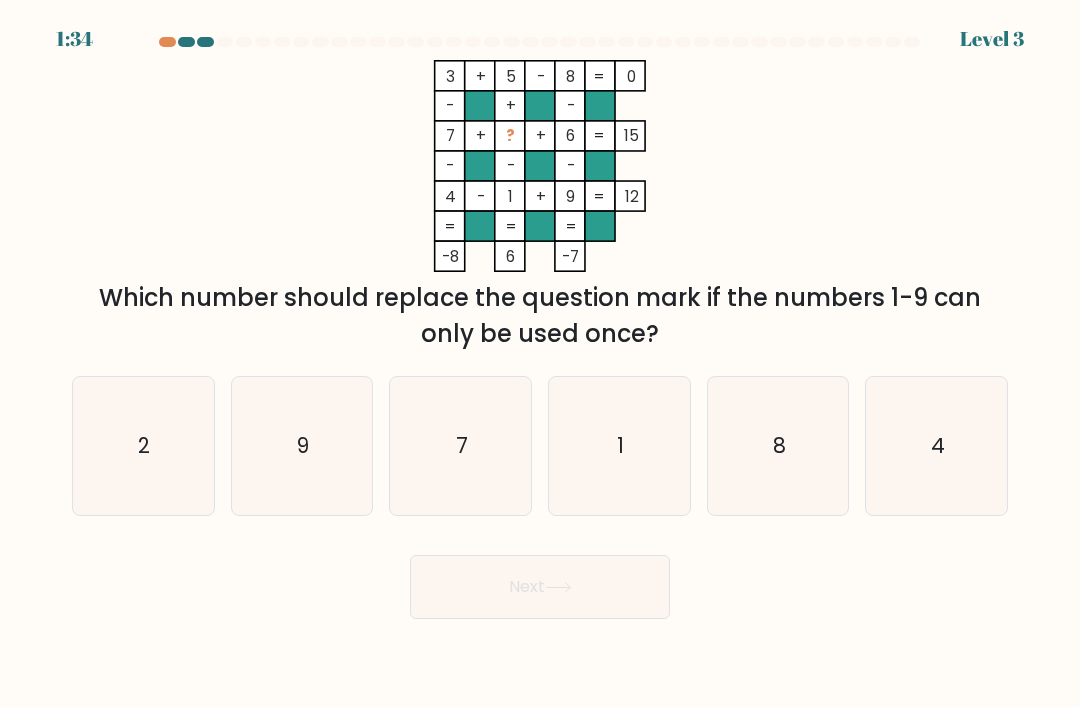 click on "2" 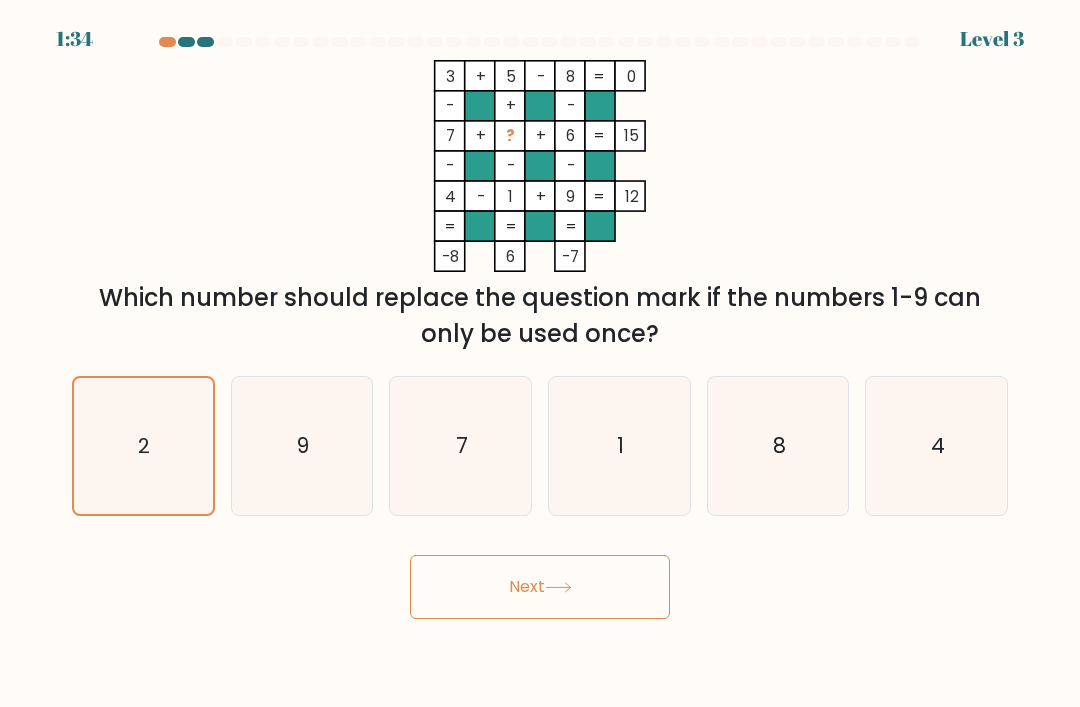 click on "Next" at bounding box center [540, 587] 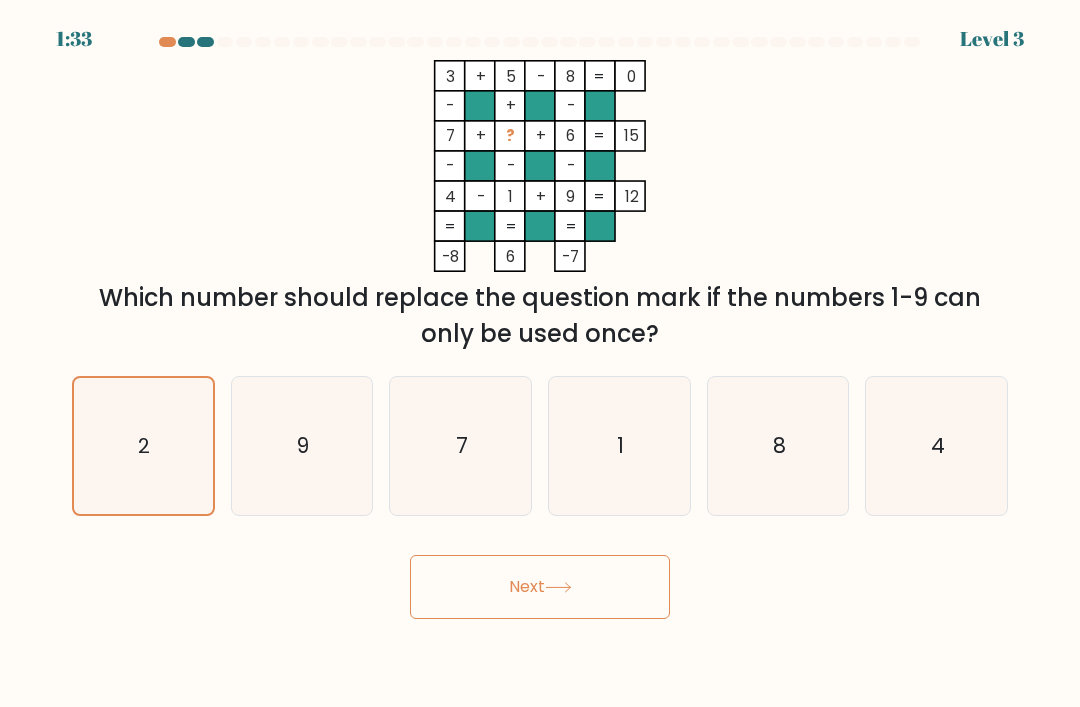 click on "Next" at bounding box center (540, 587) 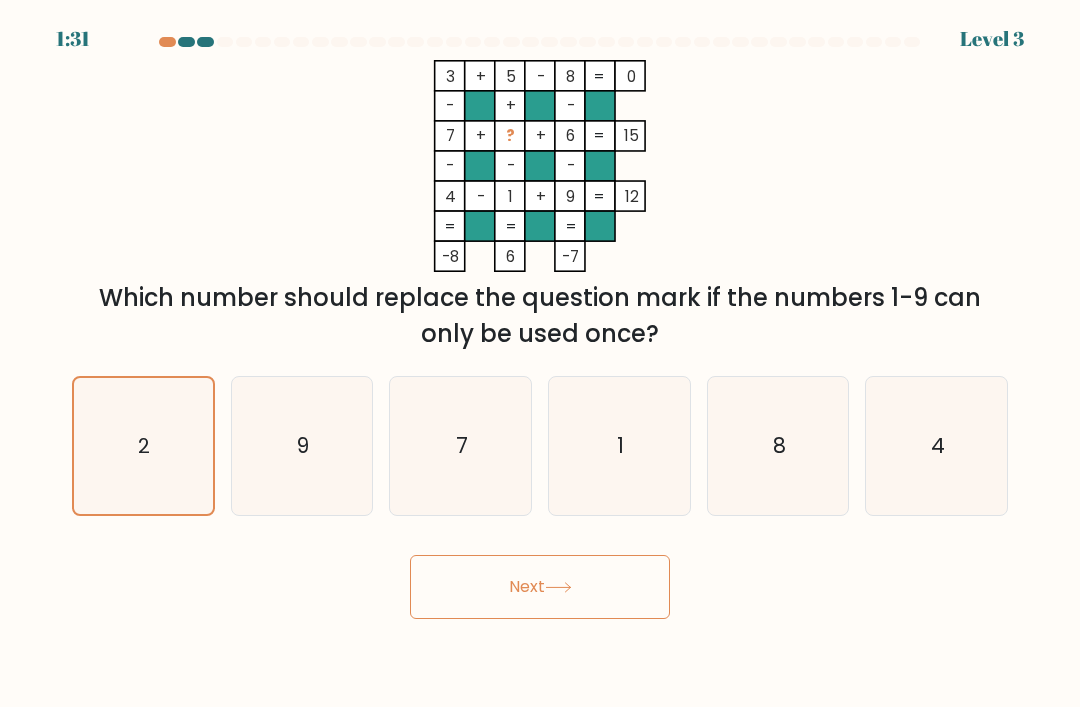 click 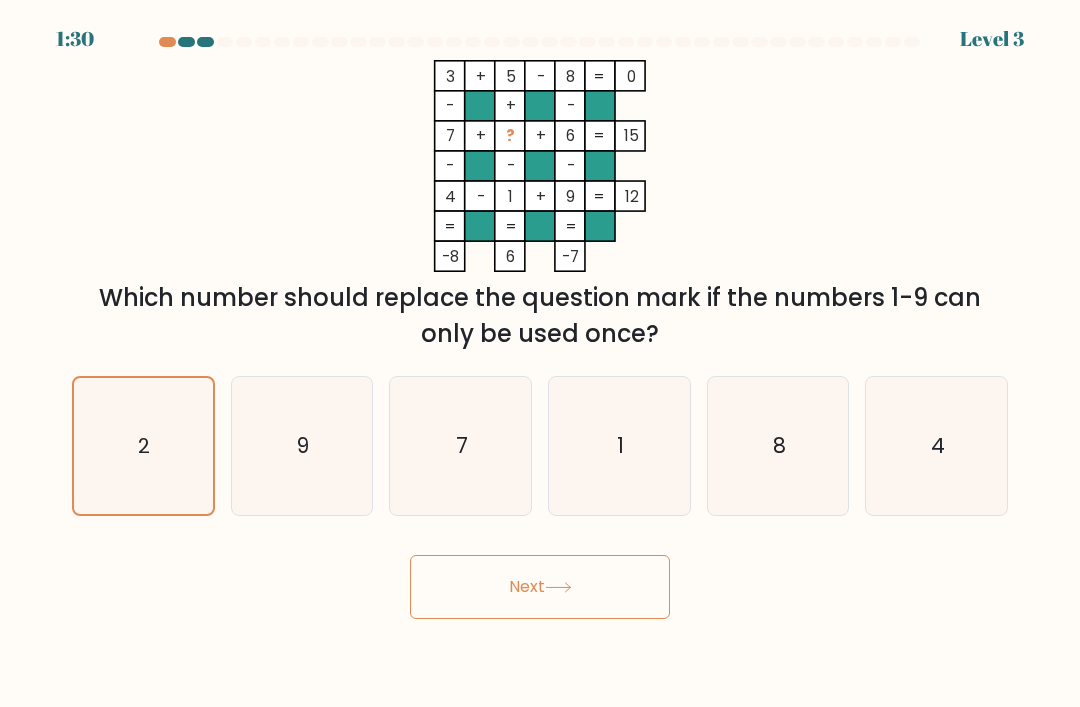 scroll, scrollTop: 41, scrollLeft: 0, axis: vertical 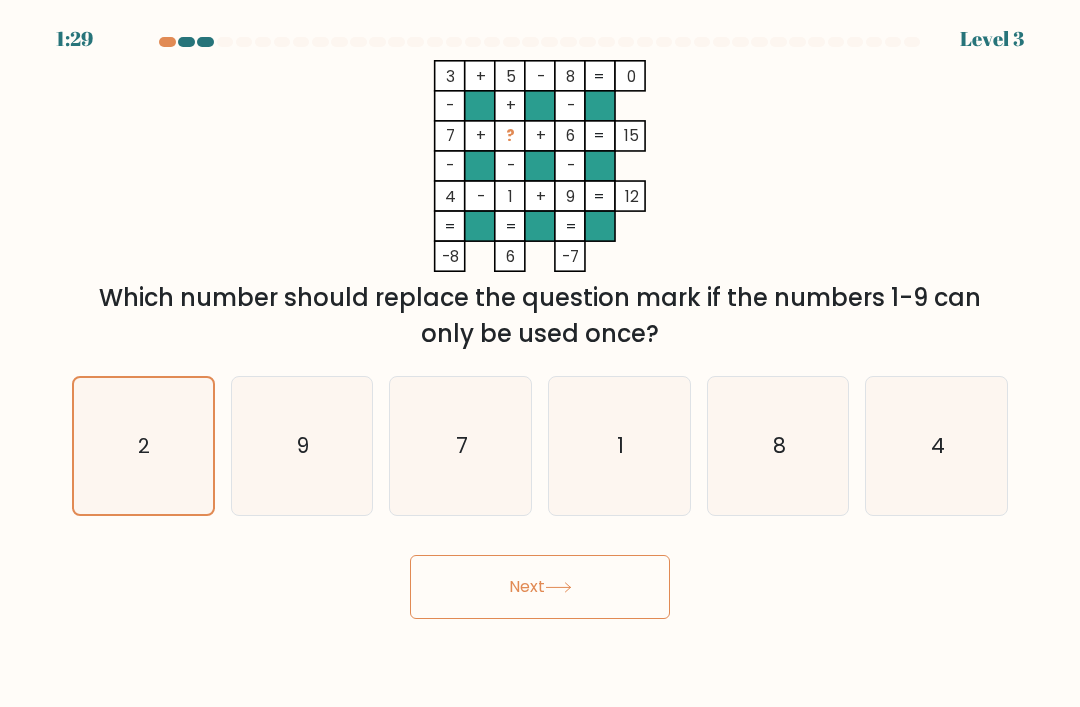 click on "Next" at bounding box center (540, 587) 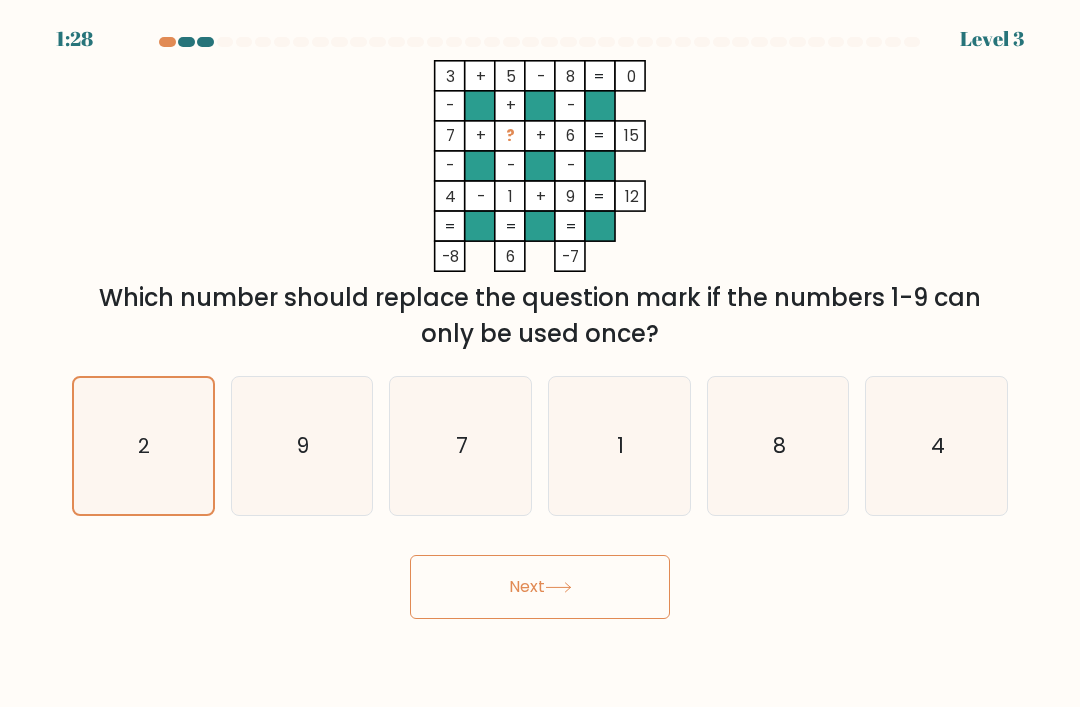 click on "Next" at bounding box center (540, 587) 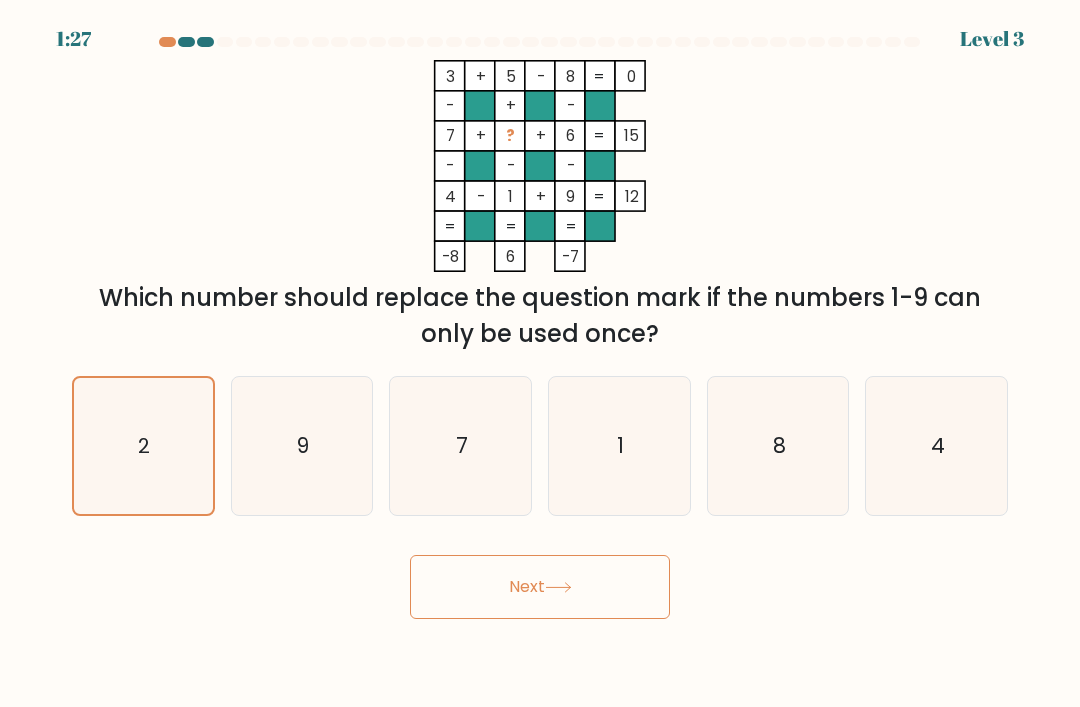 click on "Next" at bounding box center [540, 587] 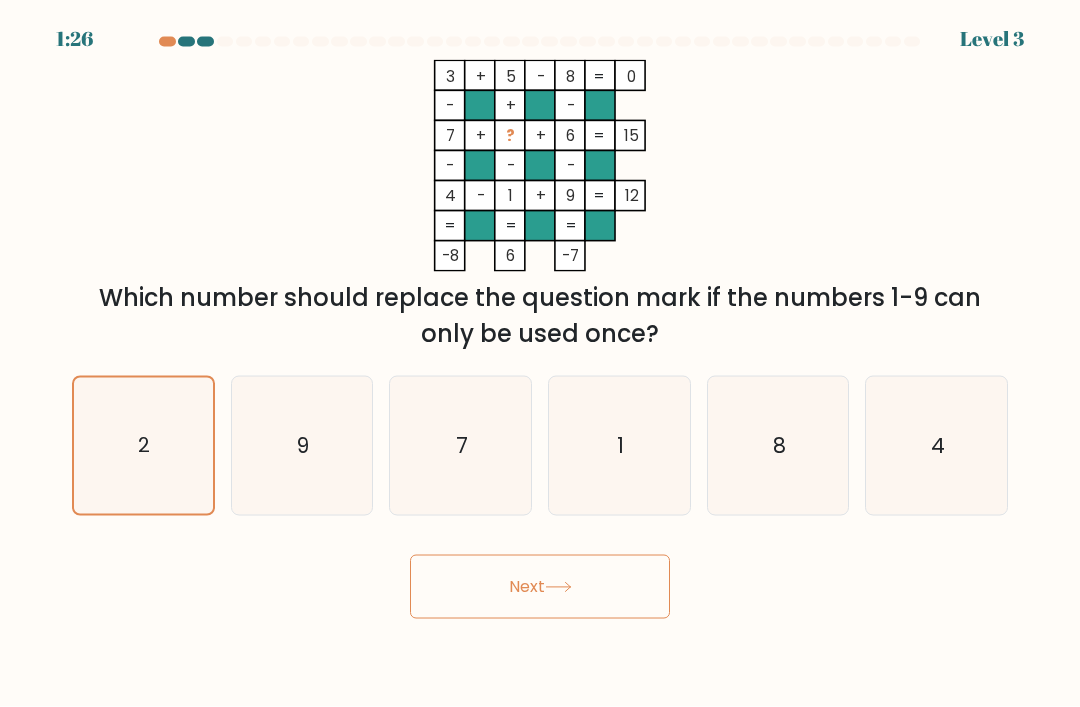 click on "Next" at bounding box center (540, 587) 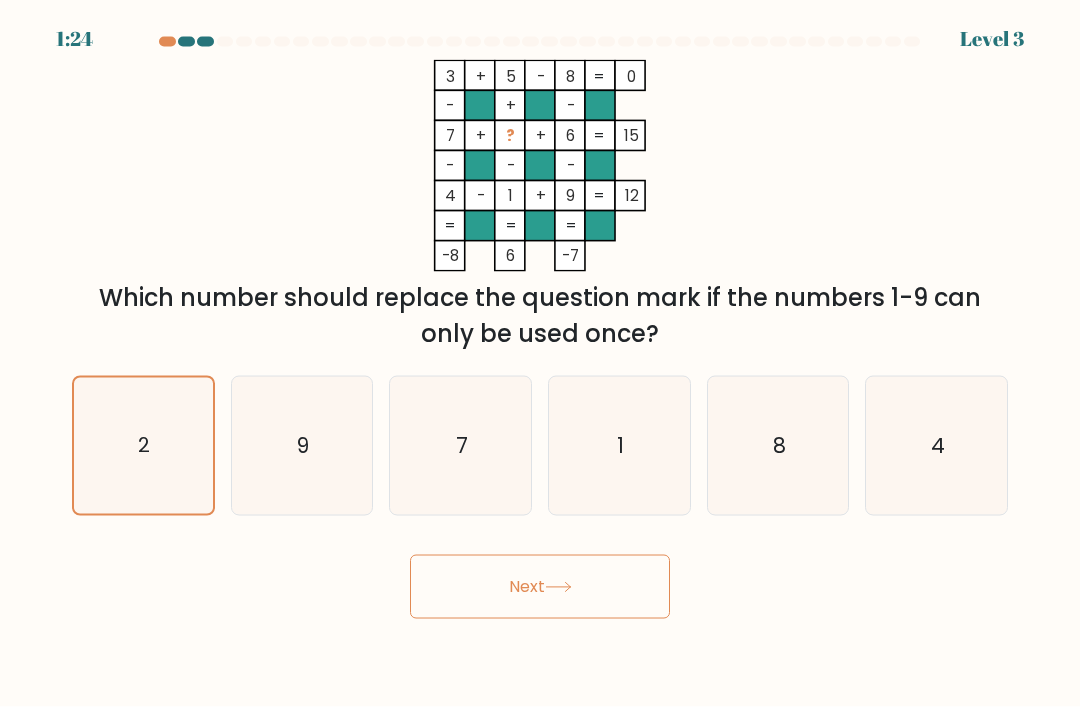 scroll, scrollTop: 64, scrollLeft: 0, axis: vertical 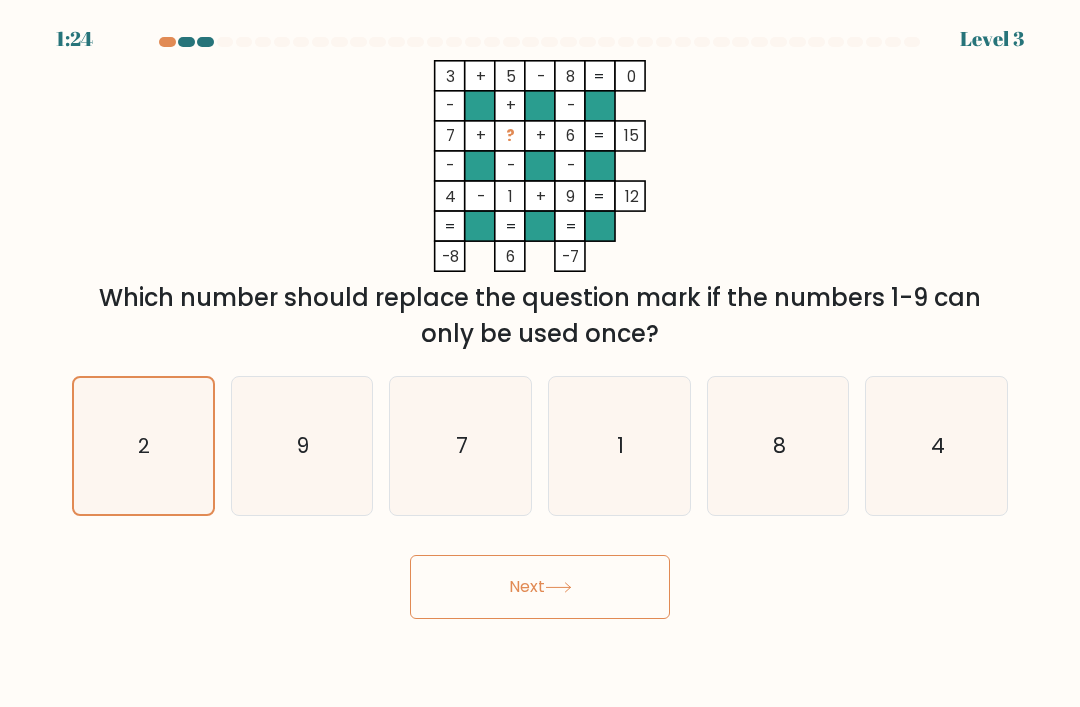 click on "2" 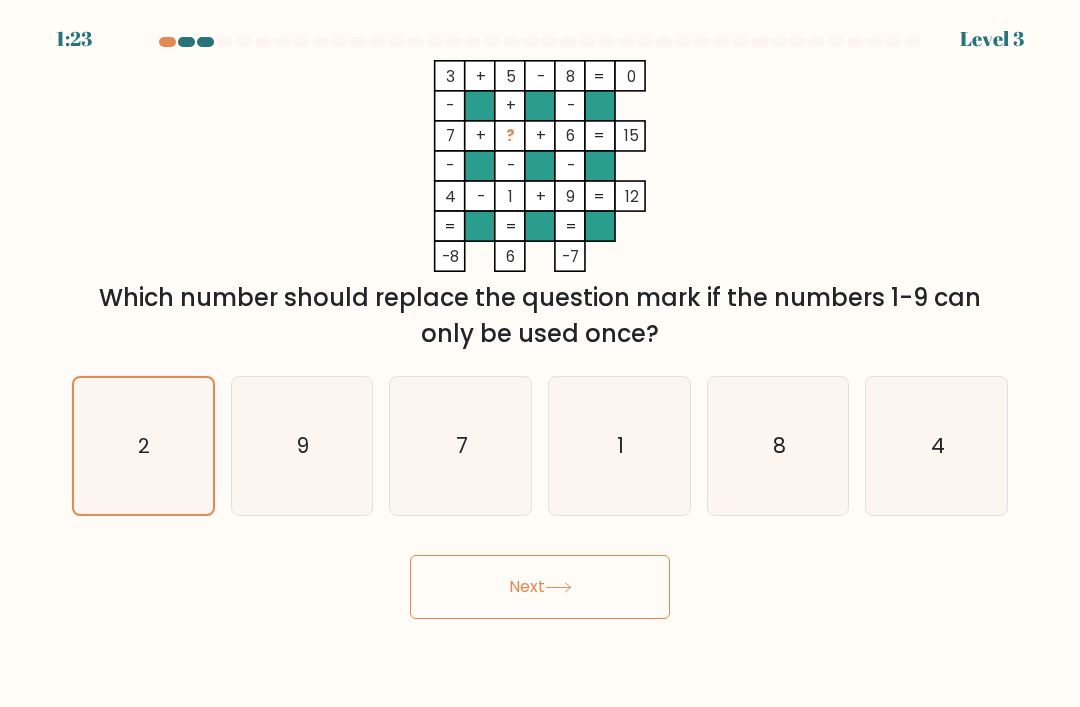 click on "Next" at bounding box center (540, 587) 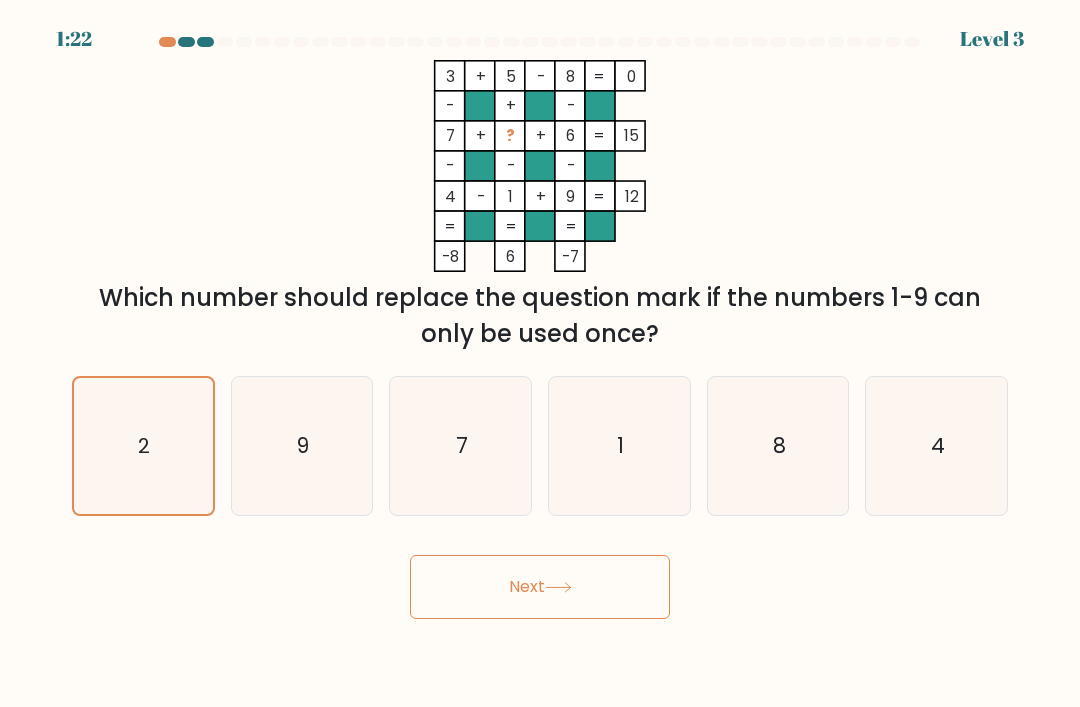 scroll, scrollTop: 0, scrollLeft: 0, axis: both 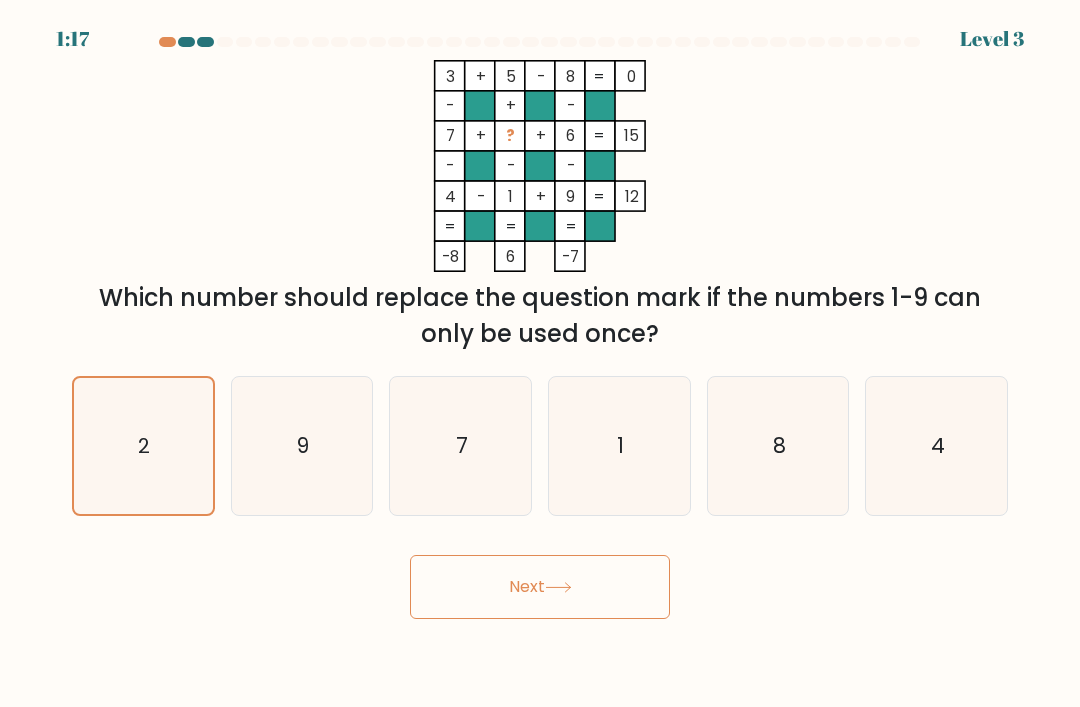 click on "Next" at bounding box center (540, 587) 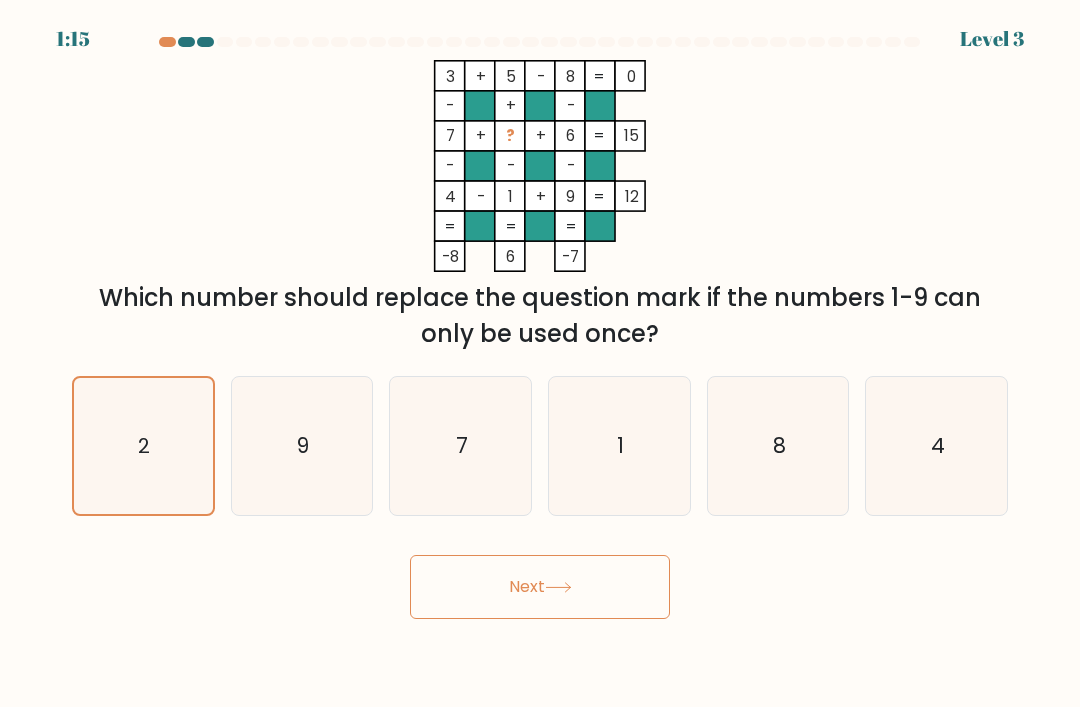 click on "Next" at bounding box center (540, 587) 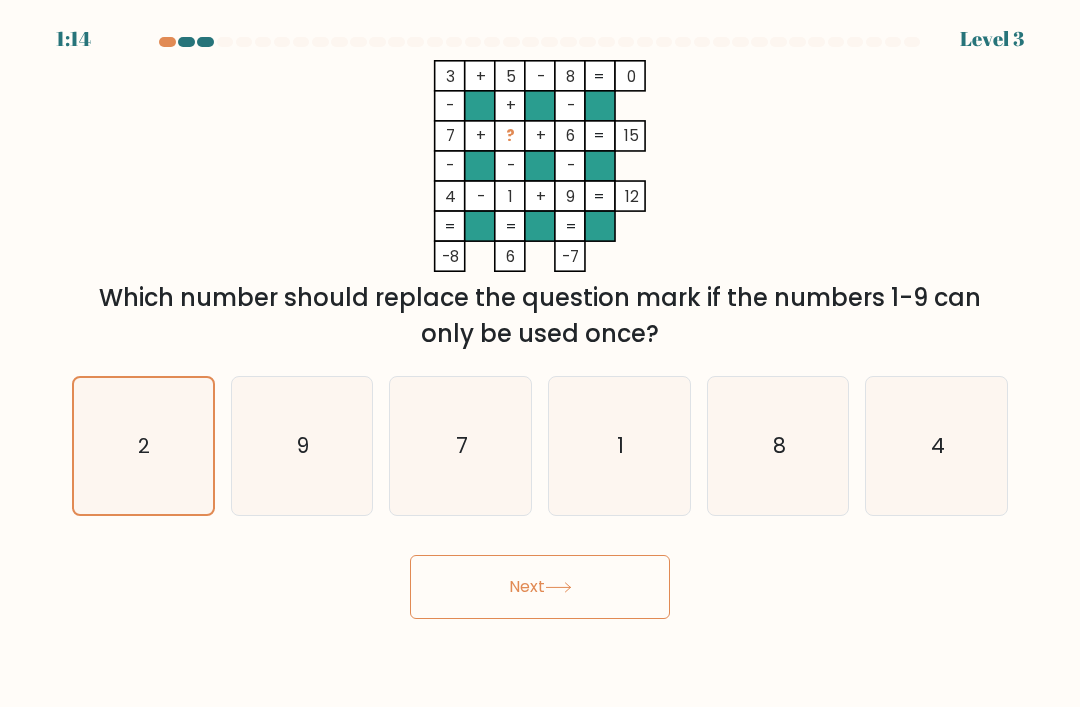click on "Next" at bounding box center [540, 587] 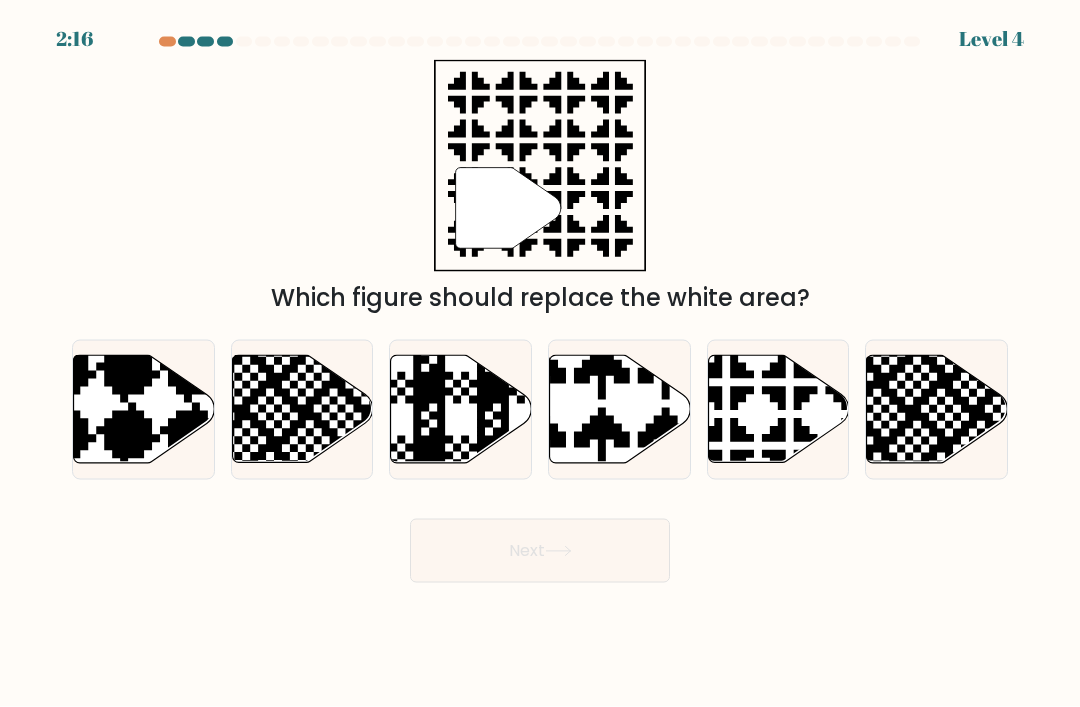scroll, scrollTop: 0, scrollLeft: 0, axis: both 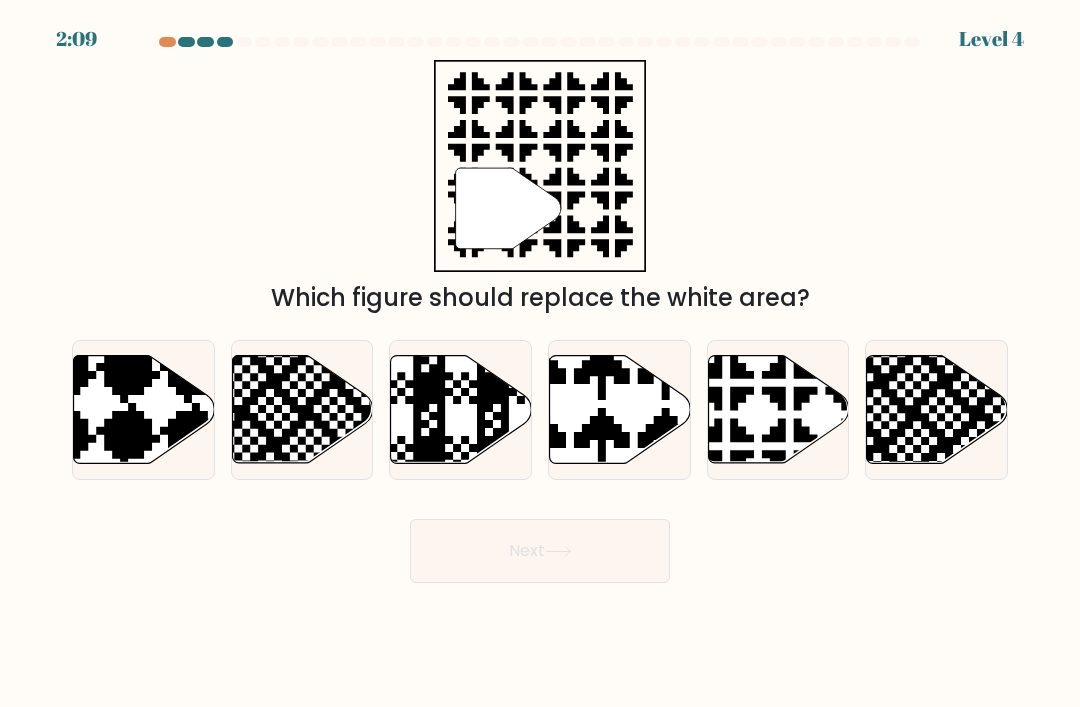 click 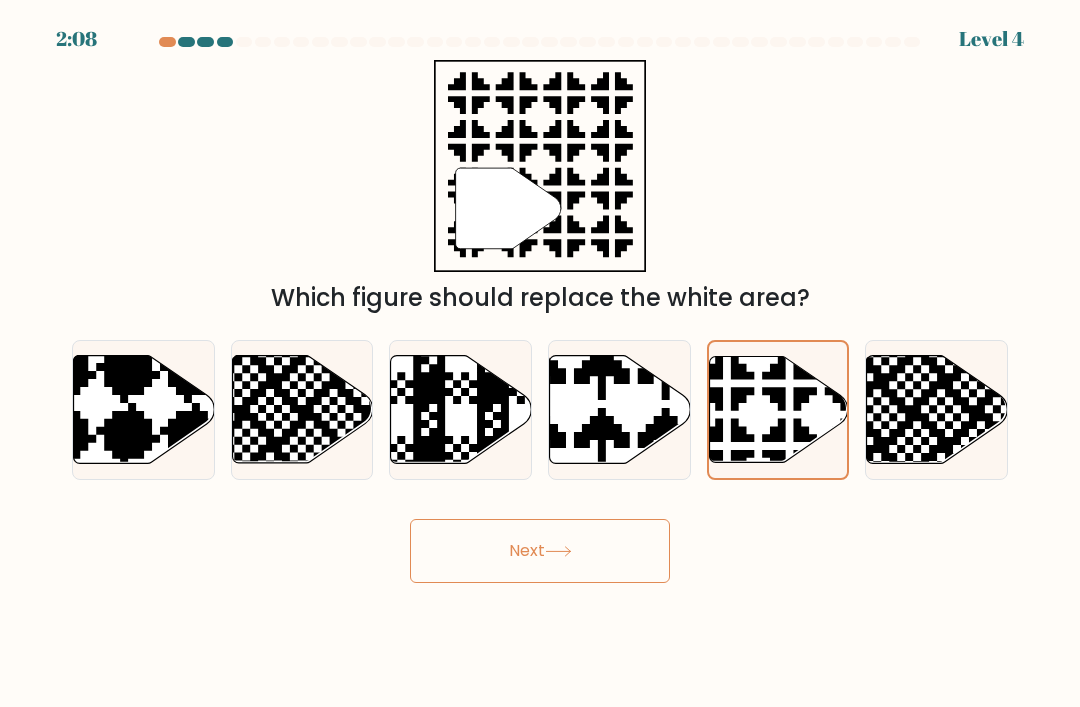 click on "Next" at bounding box center (540, 551) 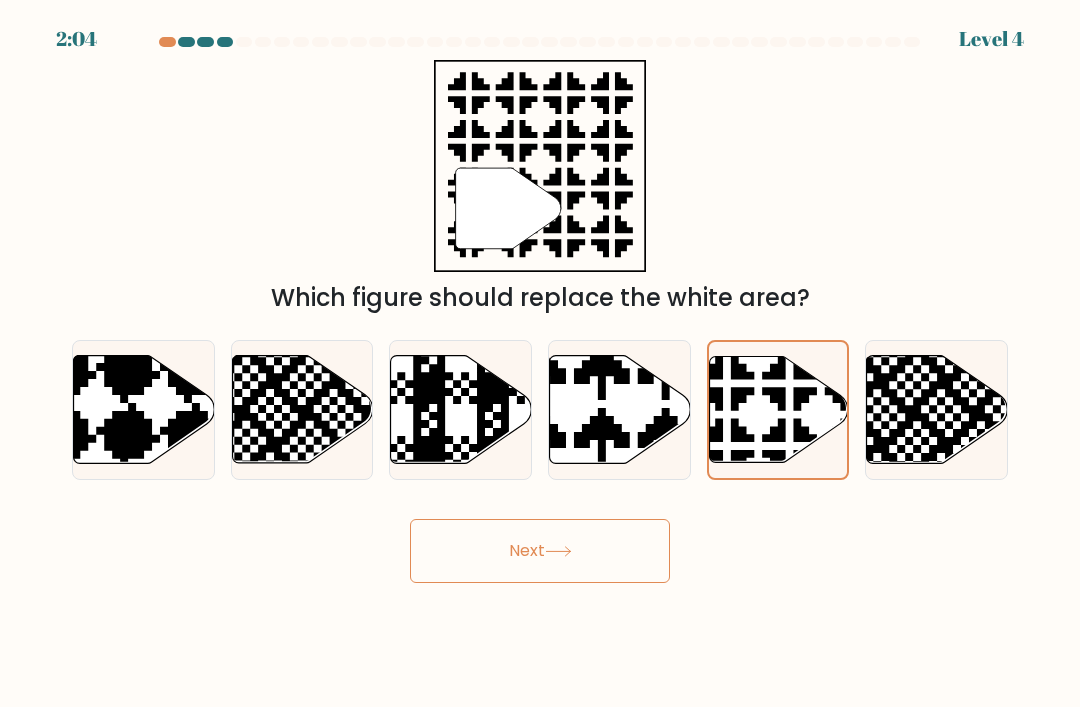 click on "Next" at bounding box center [540, 551] 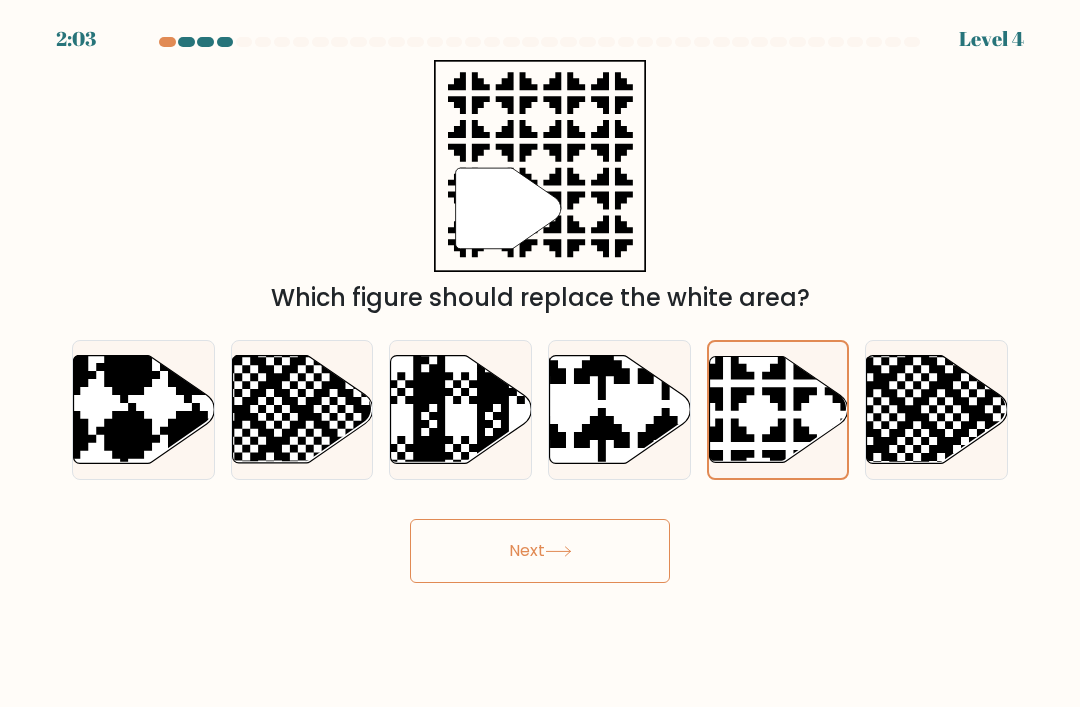 click on "Next" at bounding box center (540, 551) 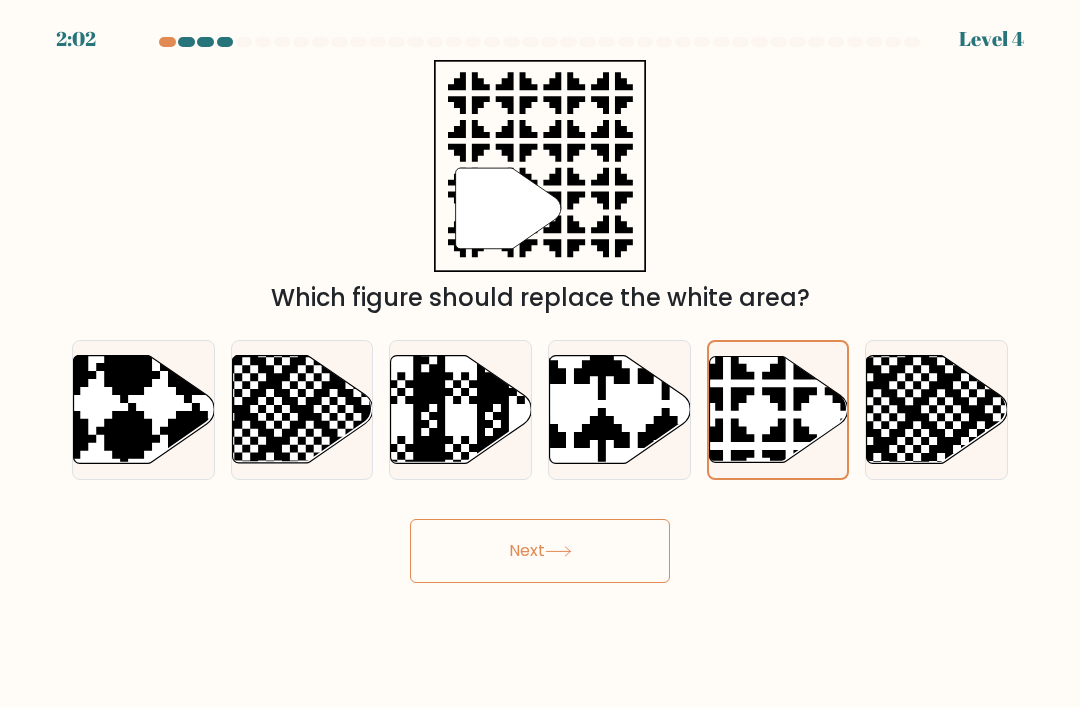 click on "Next" at bounding box center (540, 551) 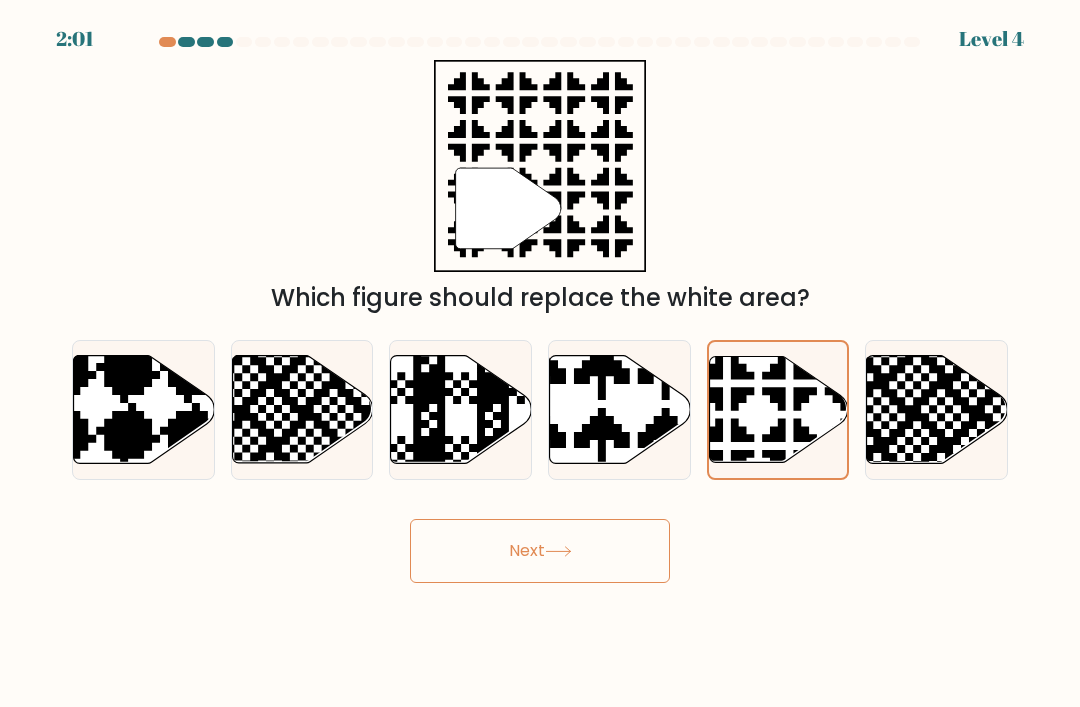 click on "Next" at bounding box center [540, 551] 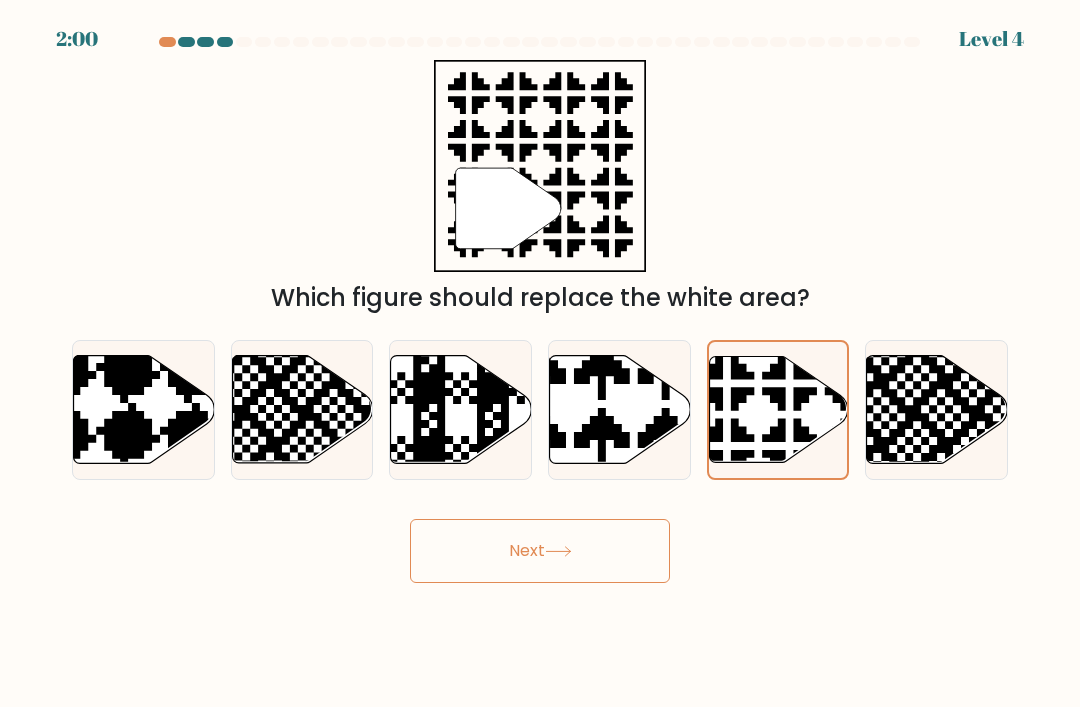 click on "Next" at bounding box center (540, 551) 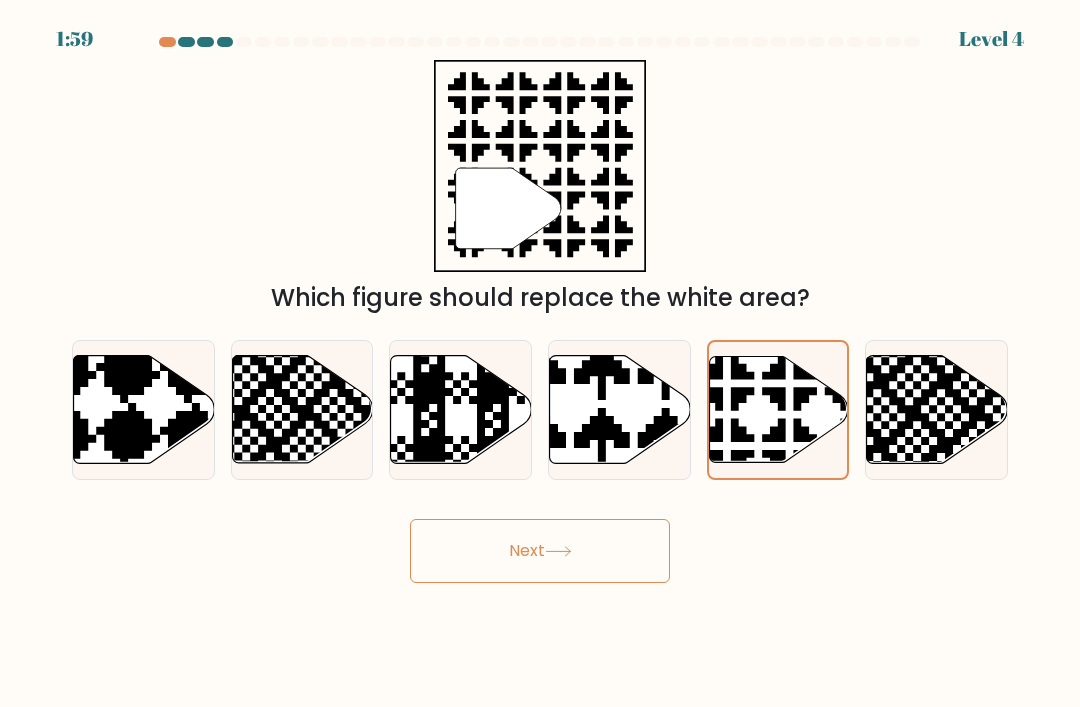 click on "Next" at bounding box center [540, 551] 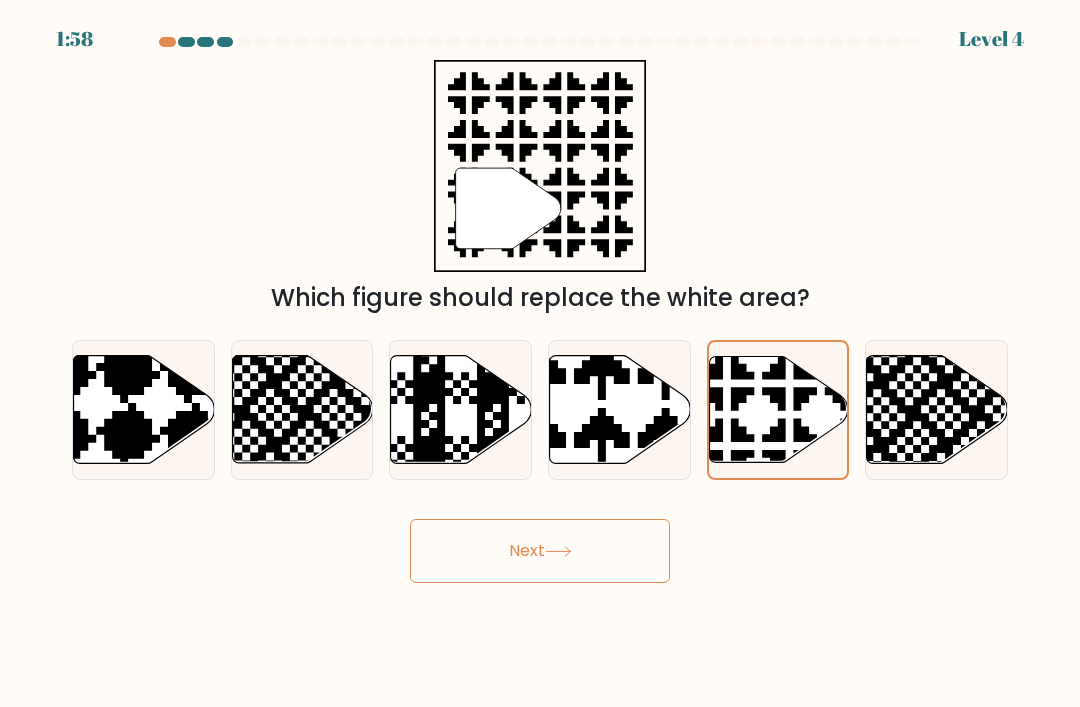 click on "Next" at bounding box center [540, 551] 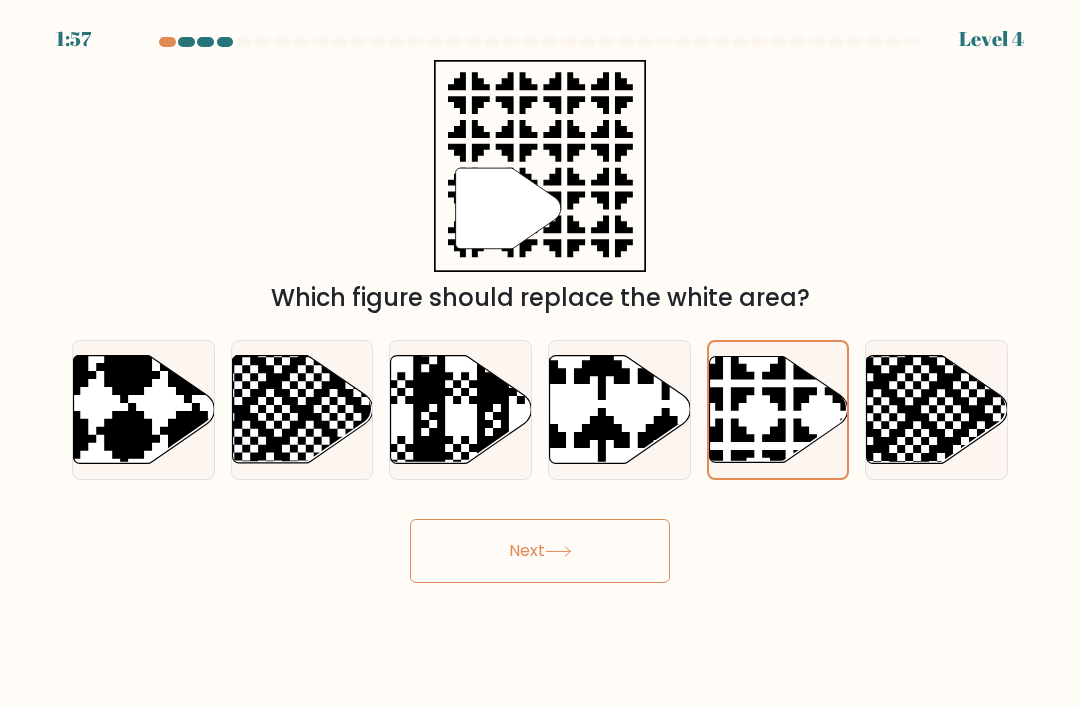 click on "Next" at bounding box center [540, 551] 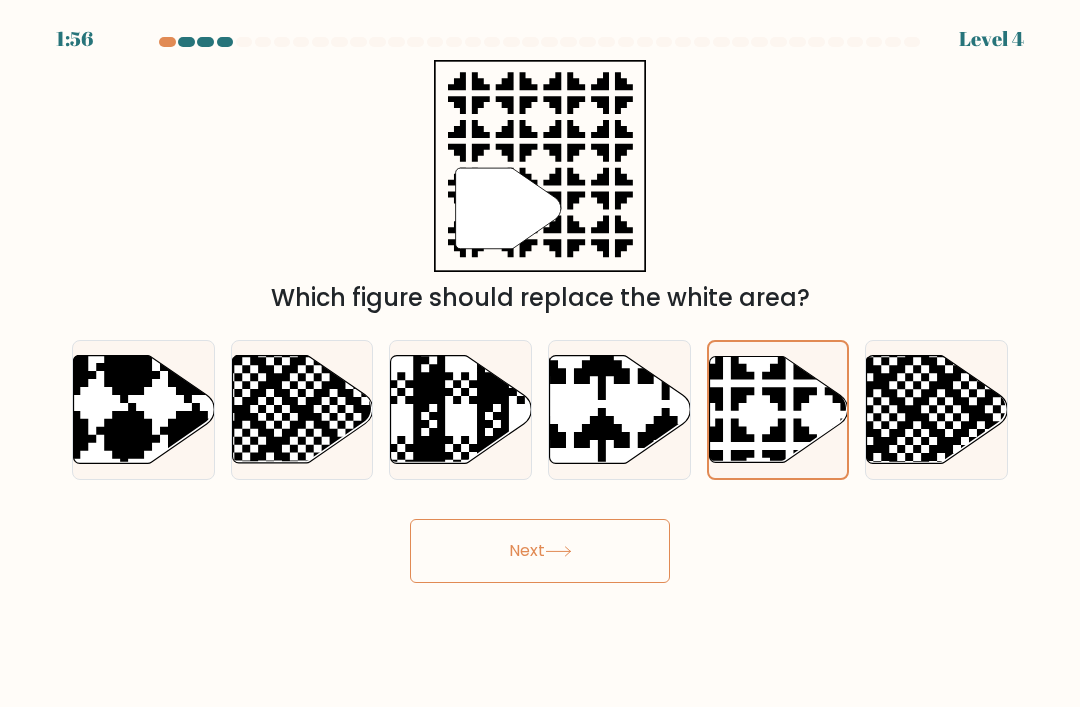 click on "Next" at bounding box center (540, 551) 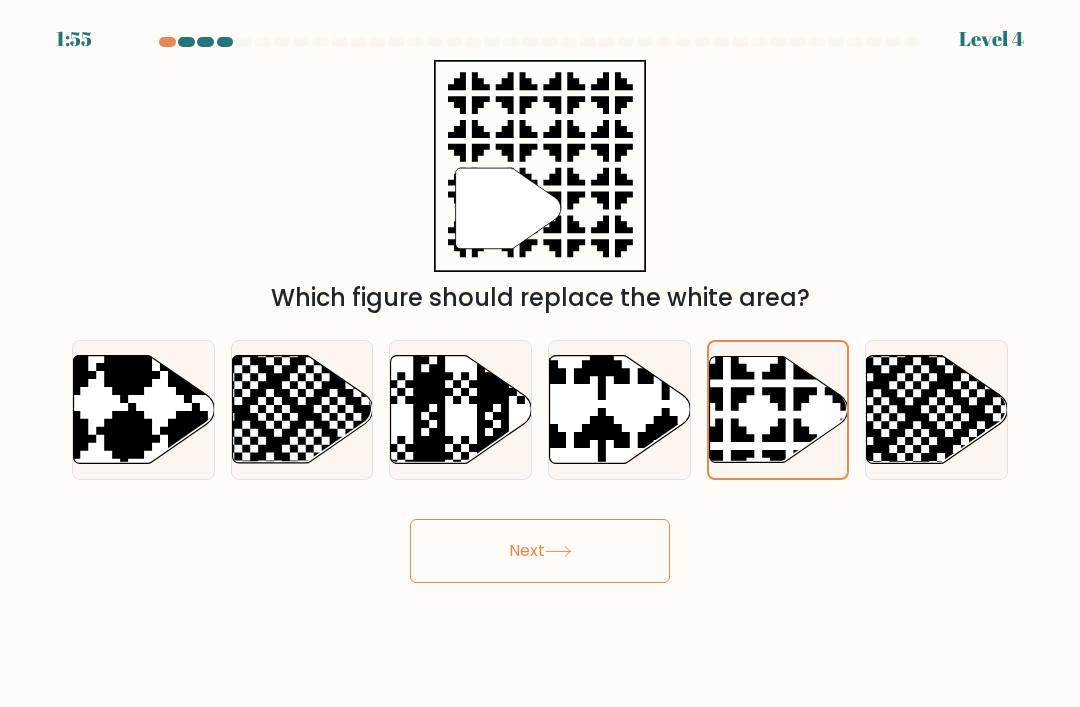 click on "Next" at bounding box center (540, 551) 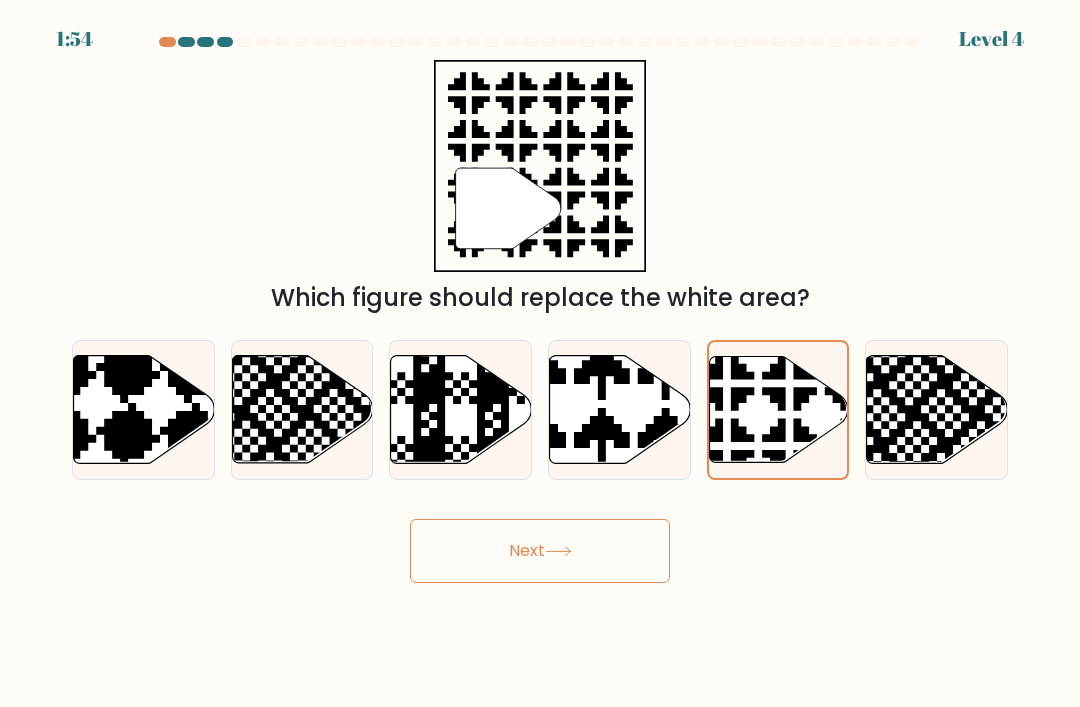click on "Next" at bounding box center [540, 551] 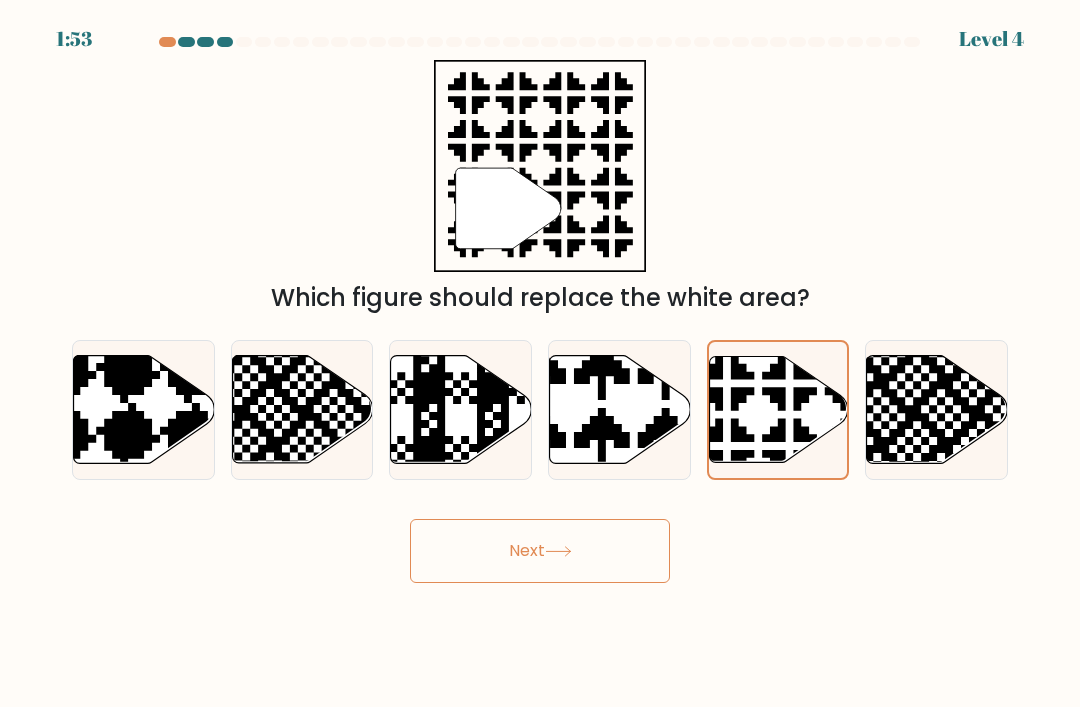 click on "Next" at bounding box center [540, 551] 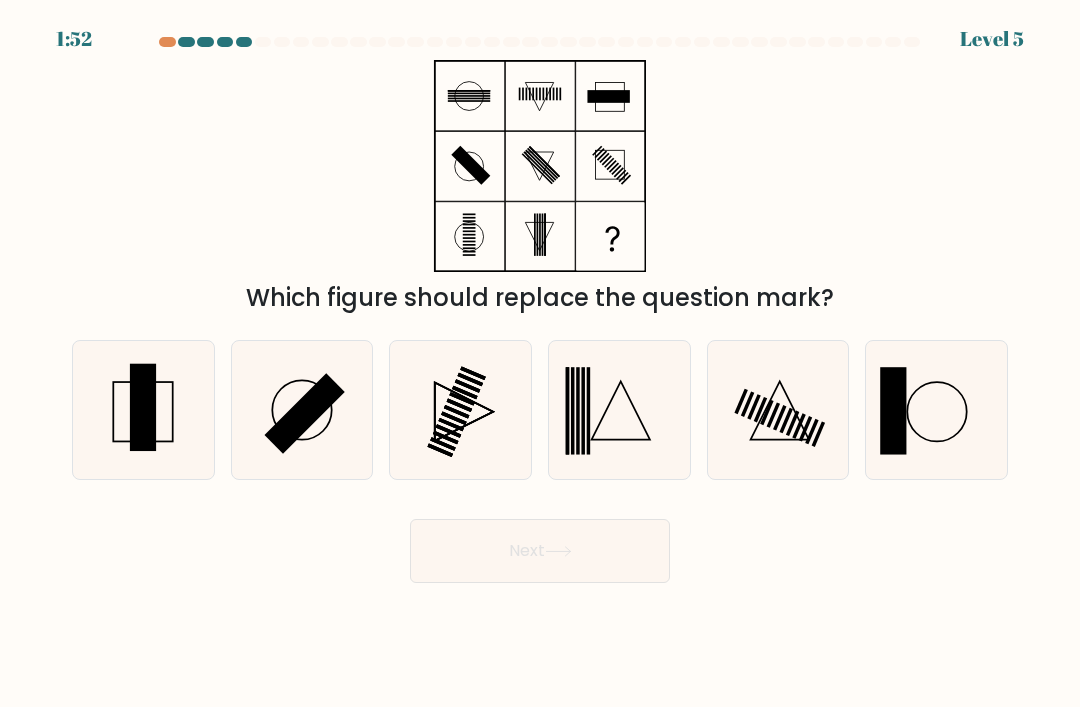 scroll, scrollTop: 0, scrollLeft: 0, axis: both 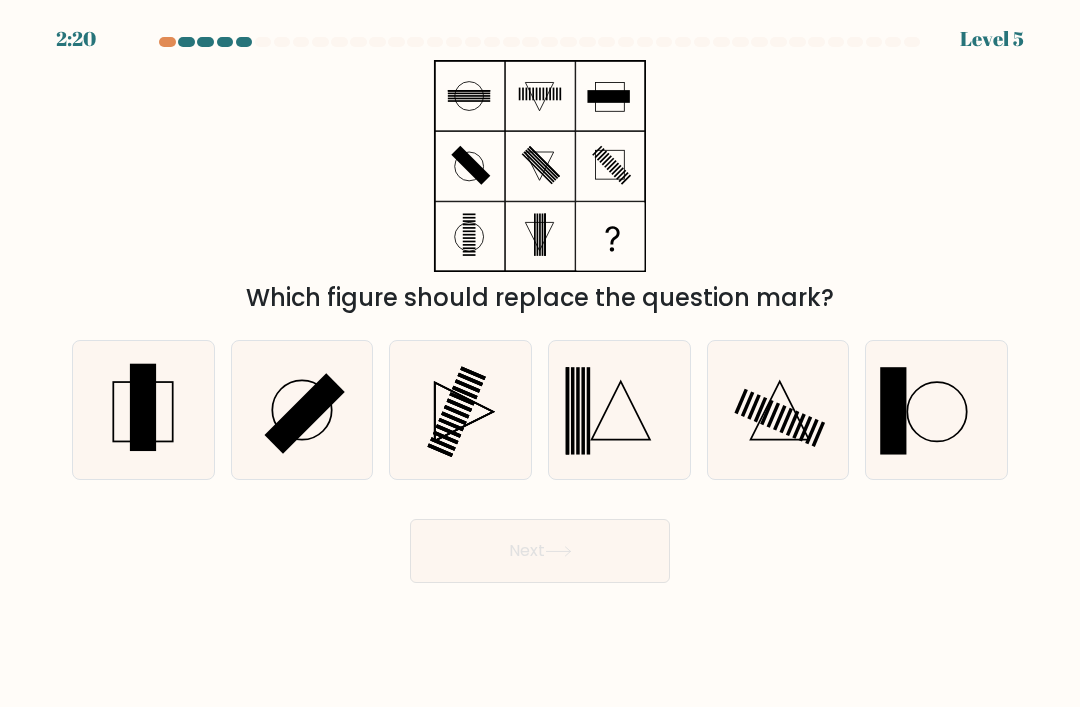 click 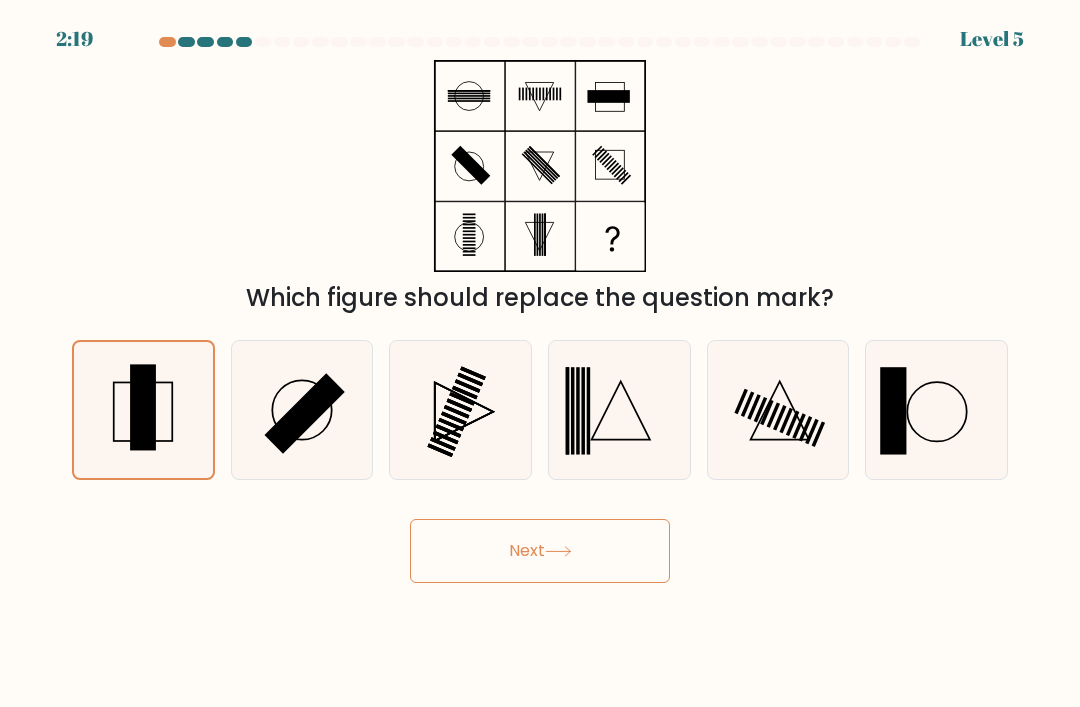 click on "Next" at bounding box center (540, 551) 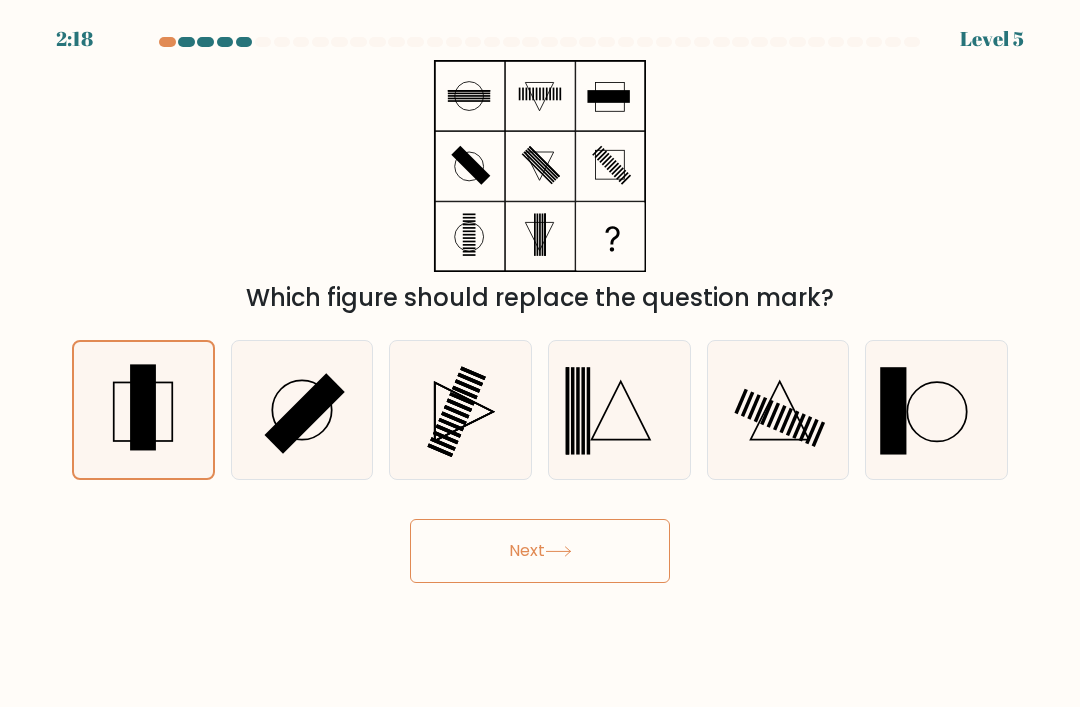 click on "Next" at bounding box center (540, 551) 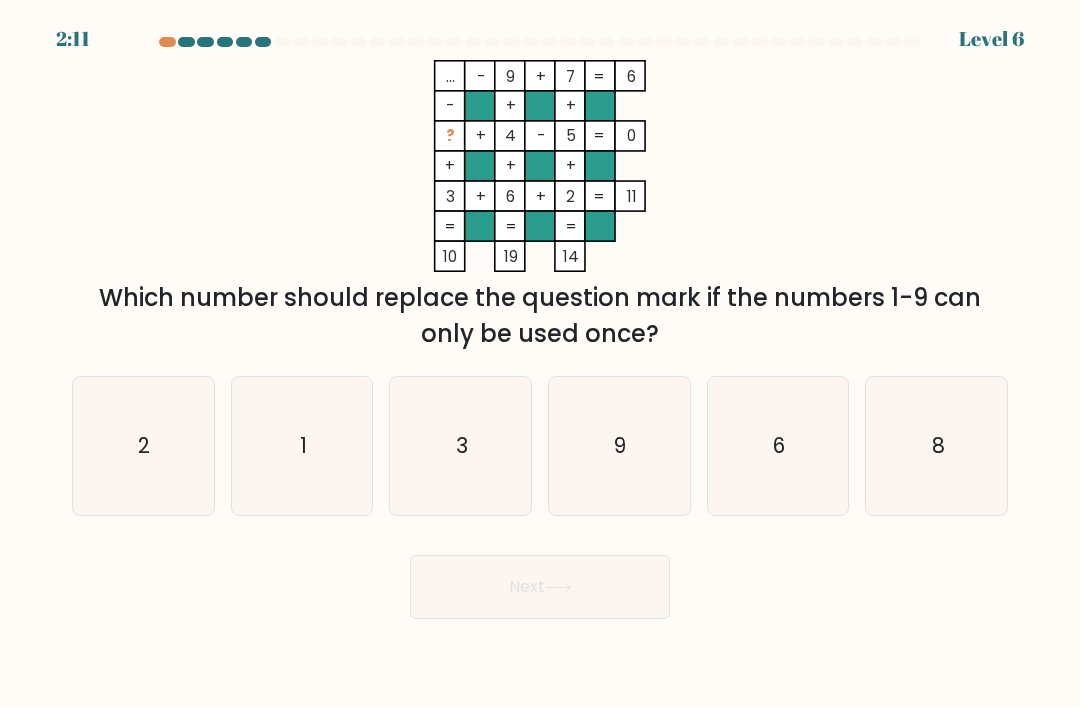 click on "1" 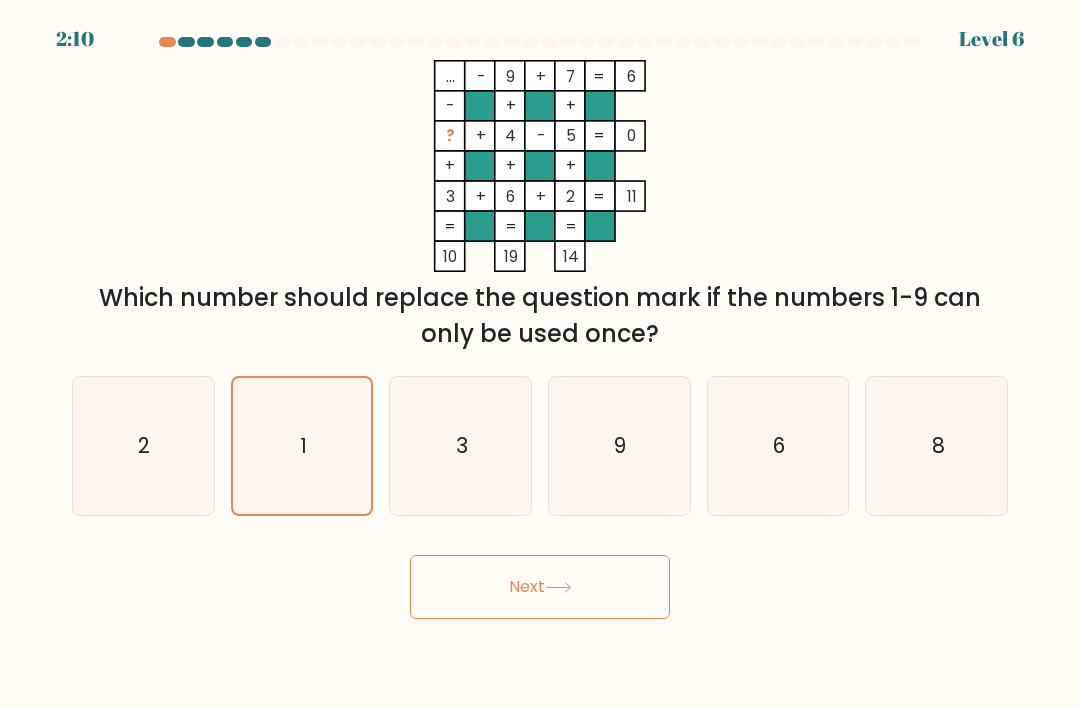 click on "Next" at bounding box center (540, 587) 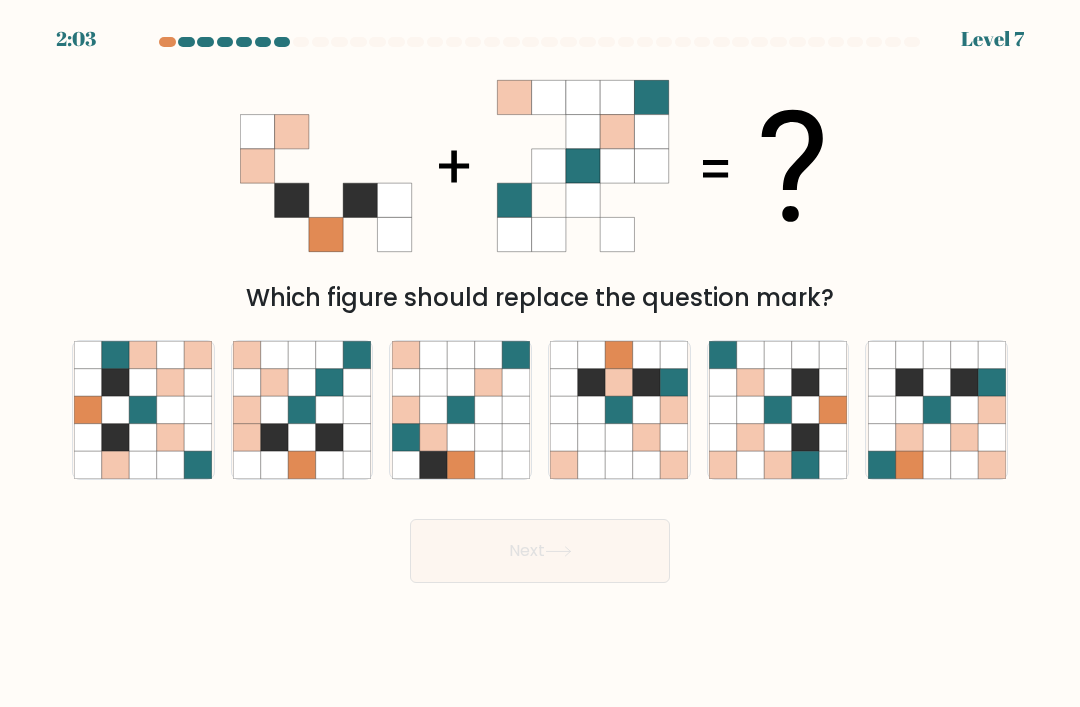 click 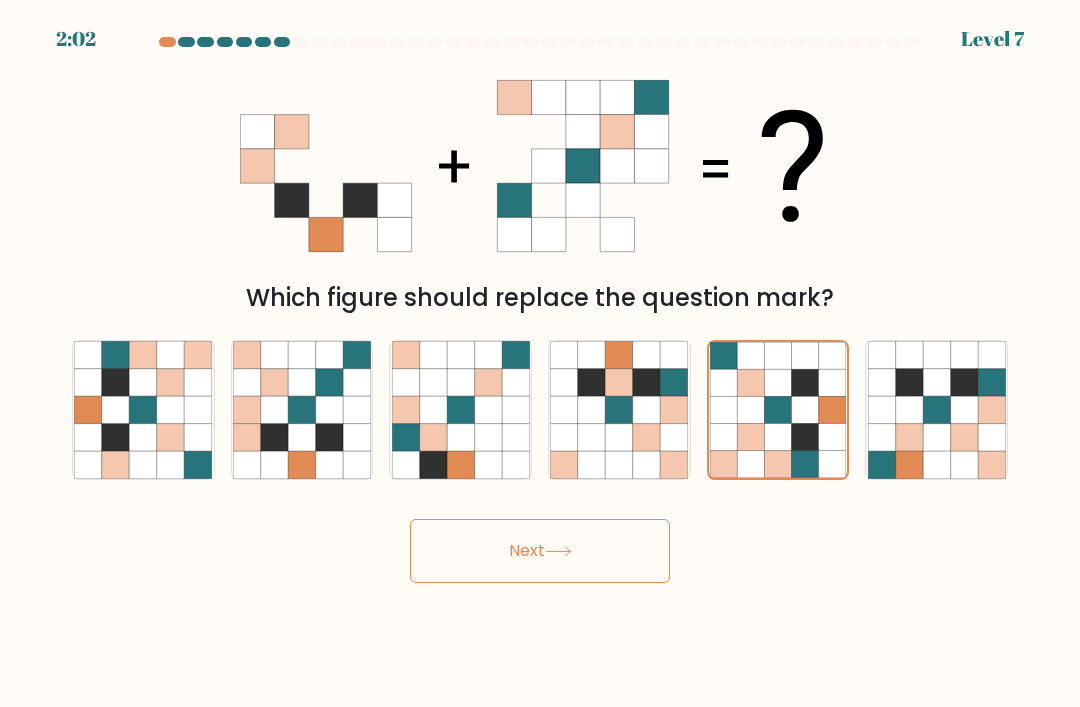 click on "Next" at bounding box center (540, 551) 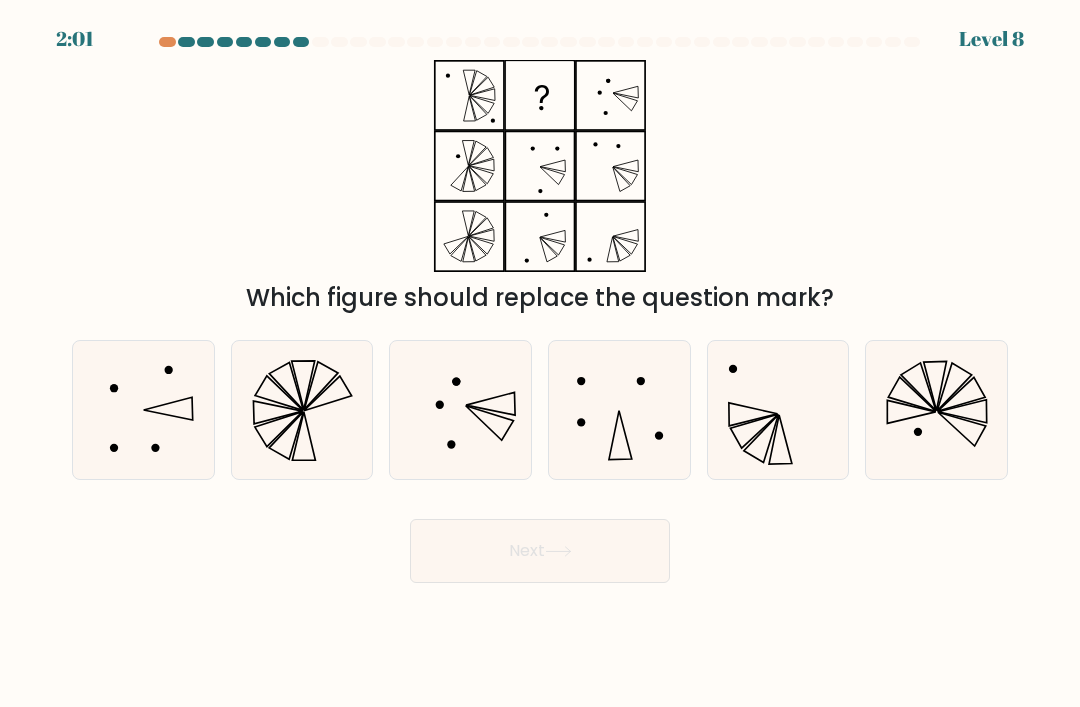 click on "Next" at bounding box center [540, 551] 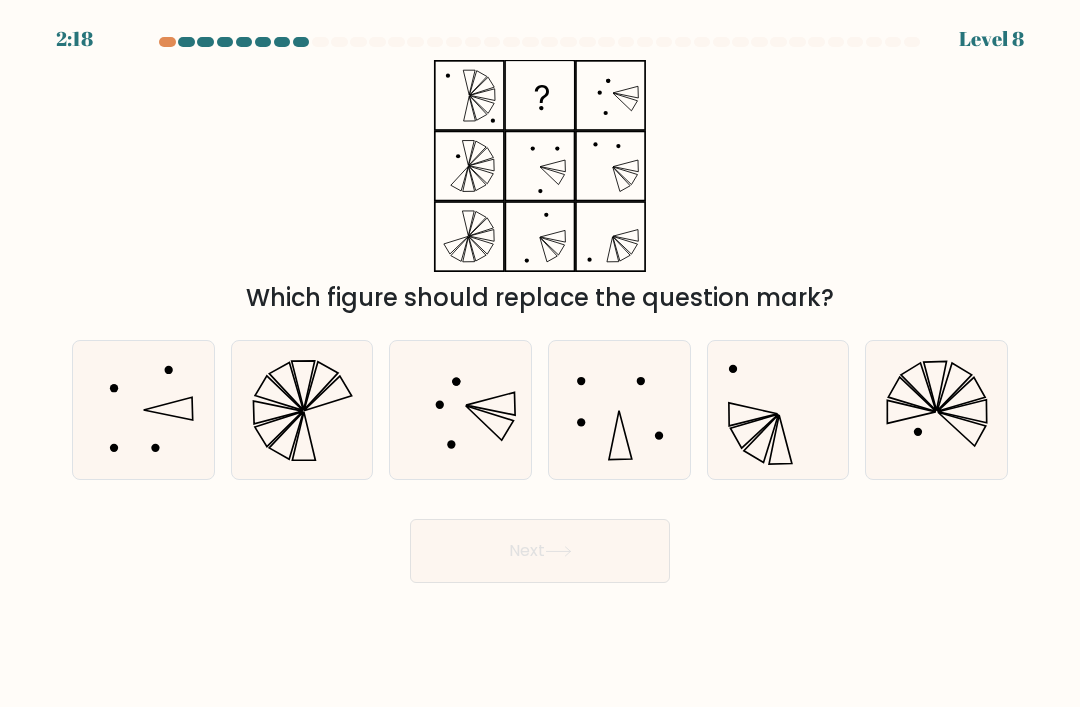 click 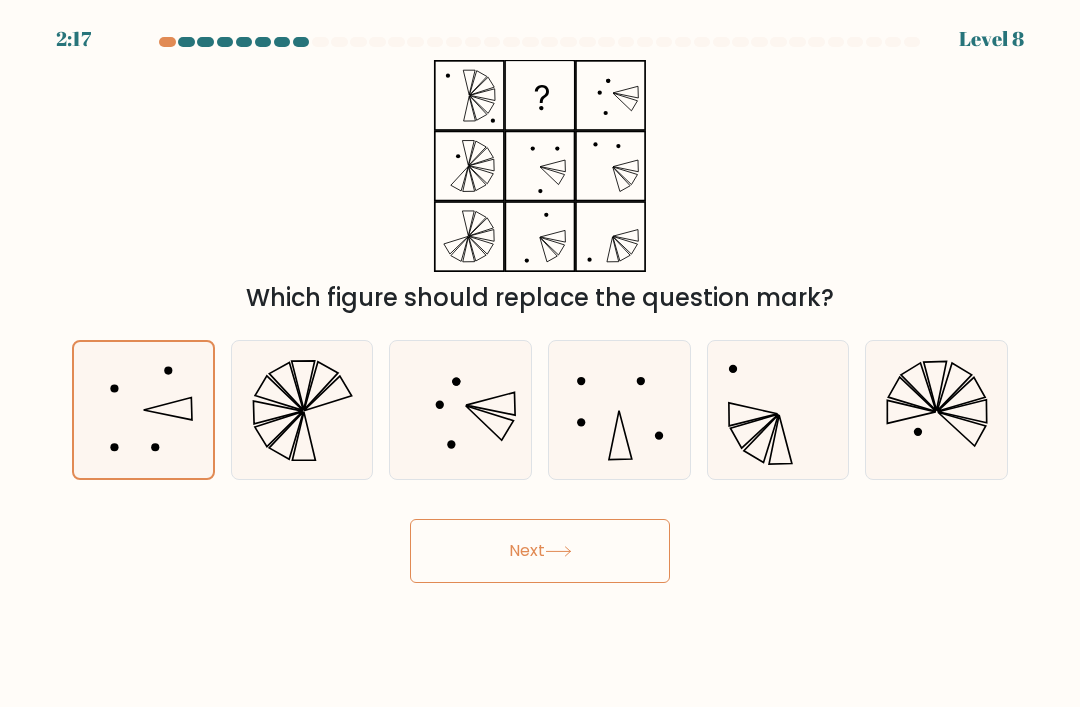 click on "Next" at bounding box center [540, 551] 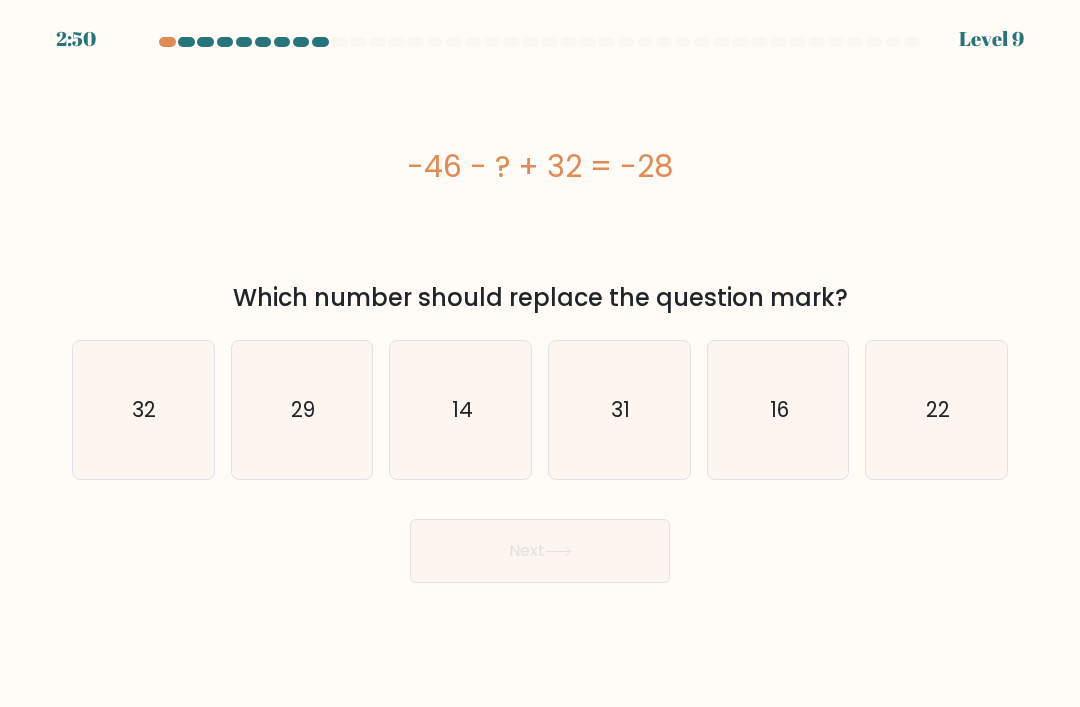 click on "14" 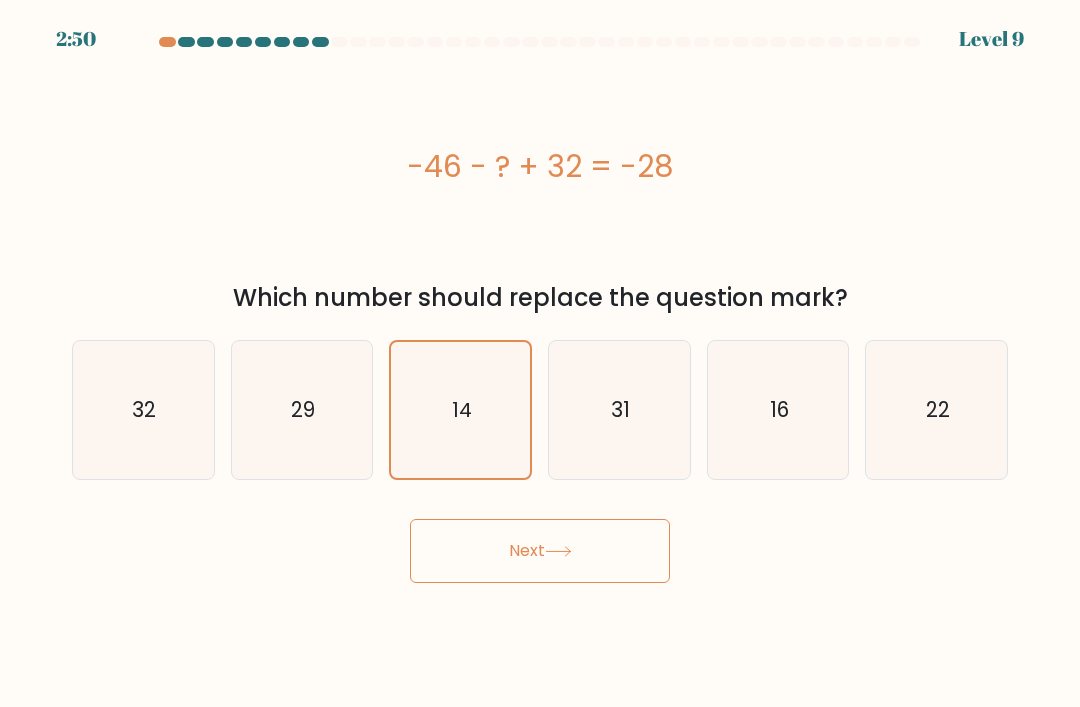 click on "Next" at bounding box center [540, 551] 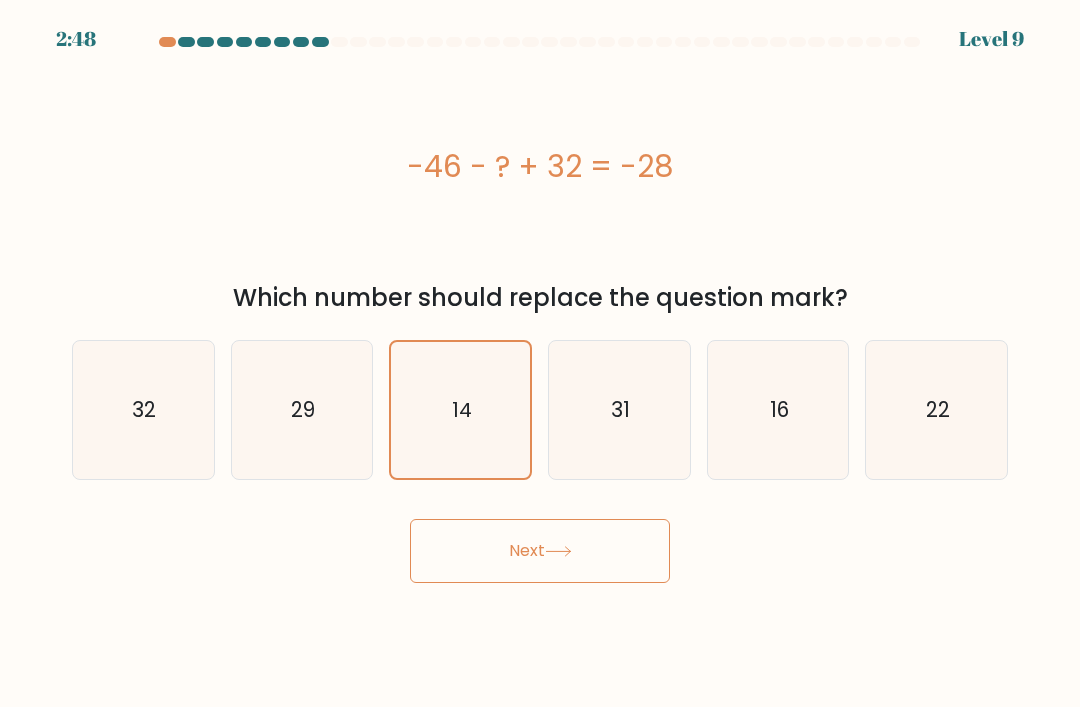 click on "Next" at bounding box center [540, 551] 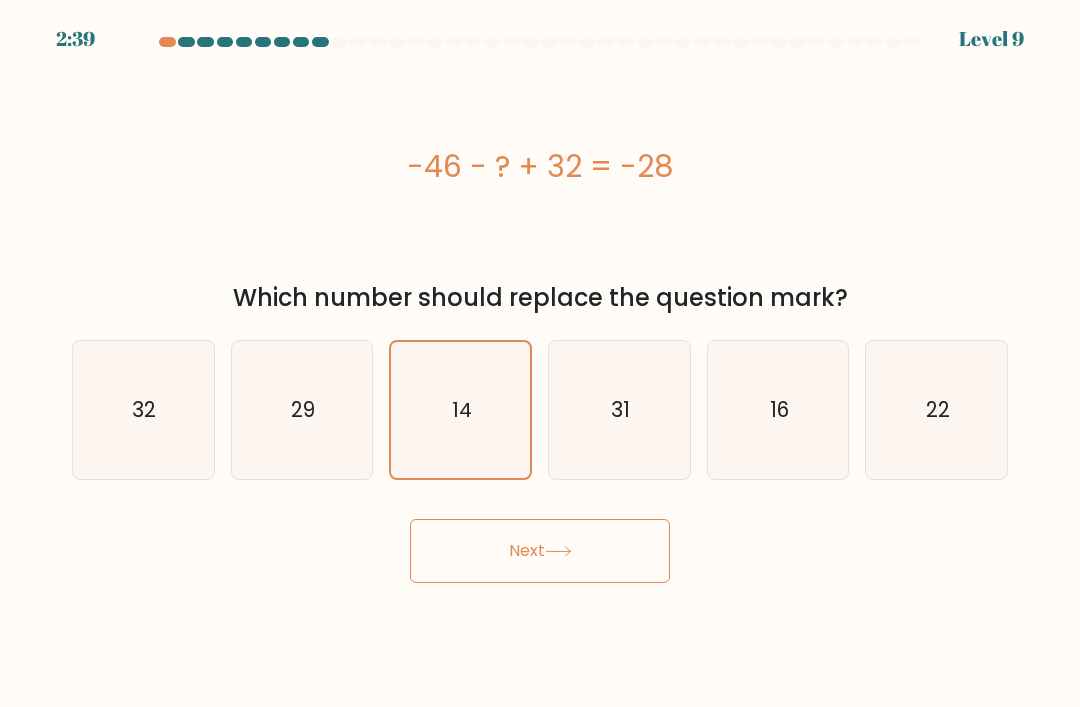 click on "Next" at bounding box center [540, 551] 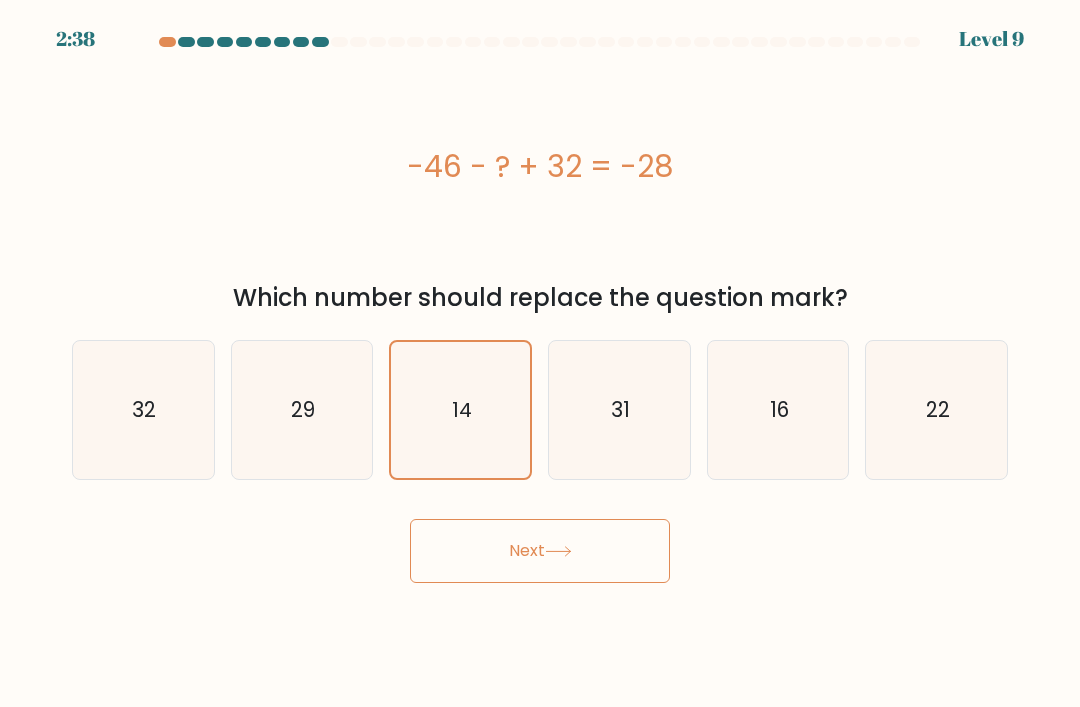click on "Next" at bounding box center (540, 551) 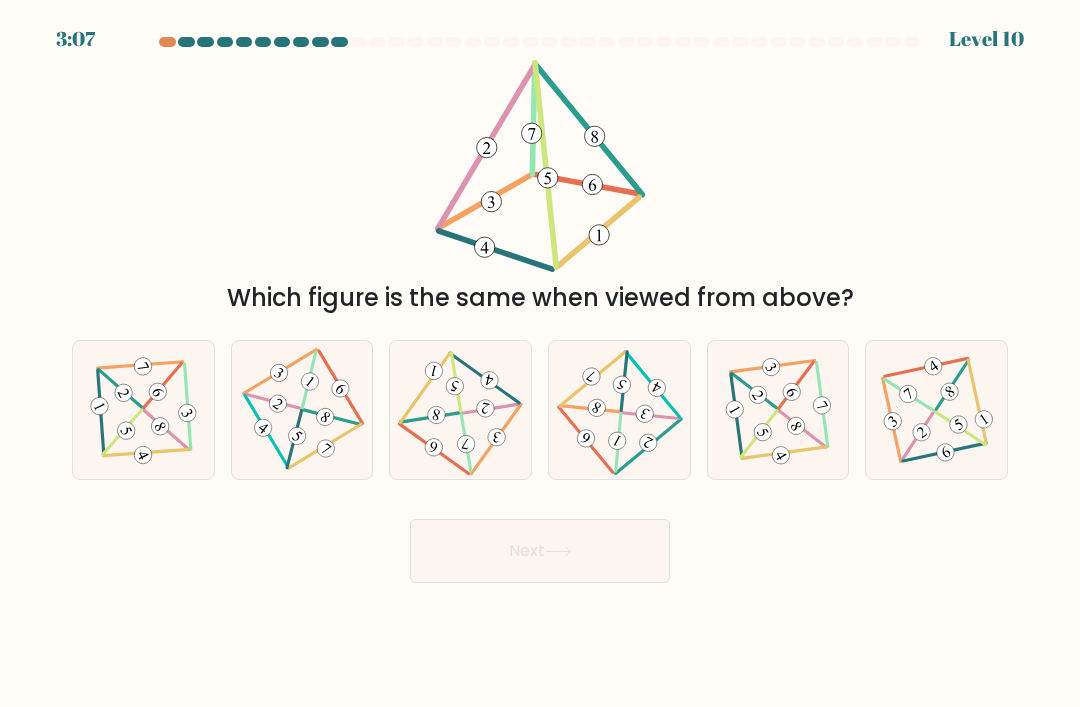 click 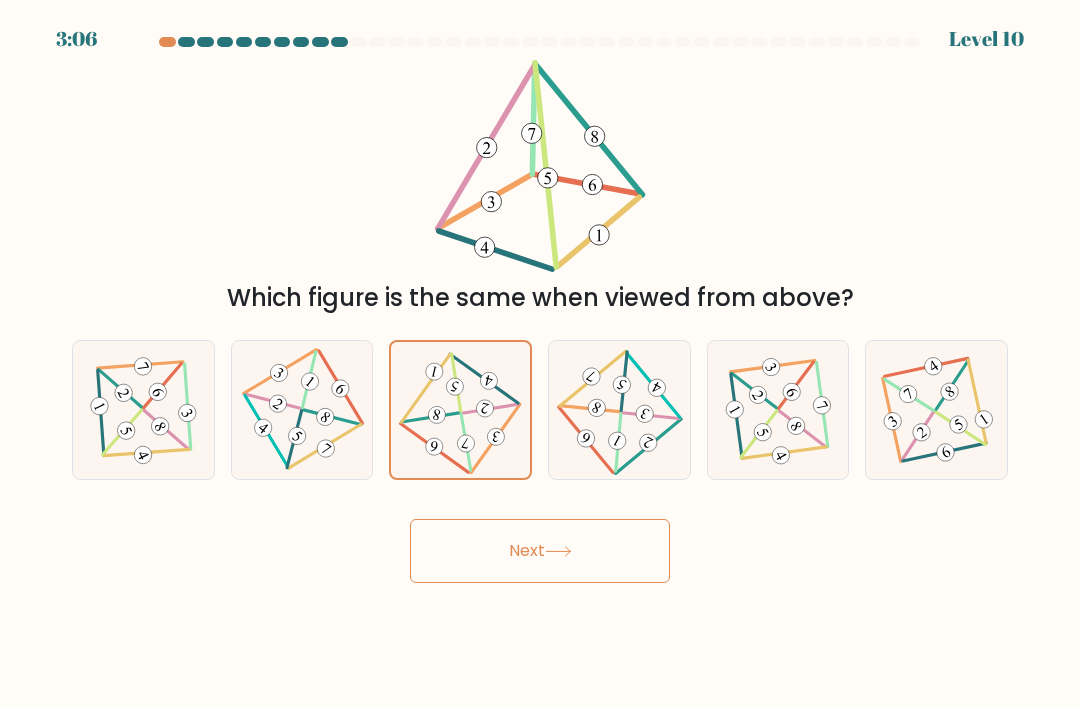 click on "Next" at bounding box center [540, 551] 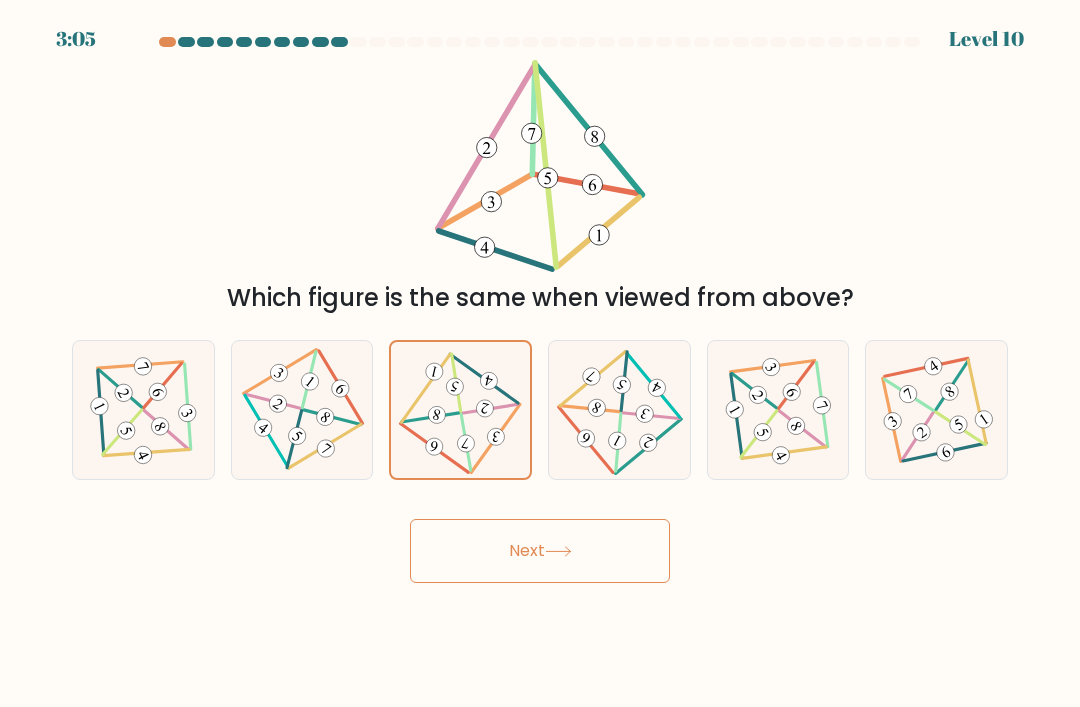click 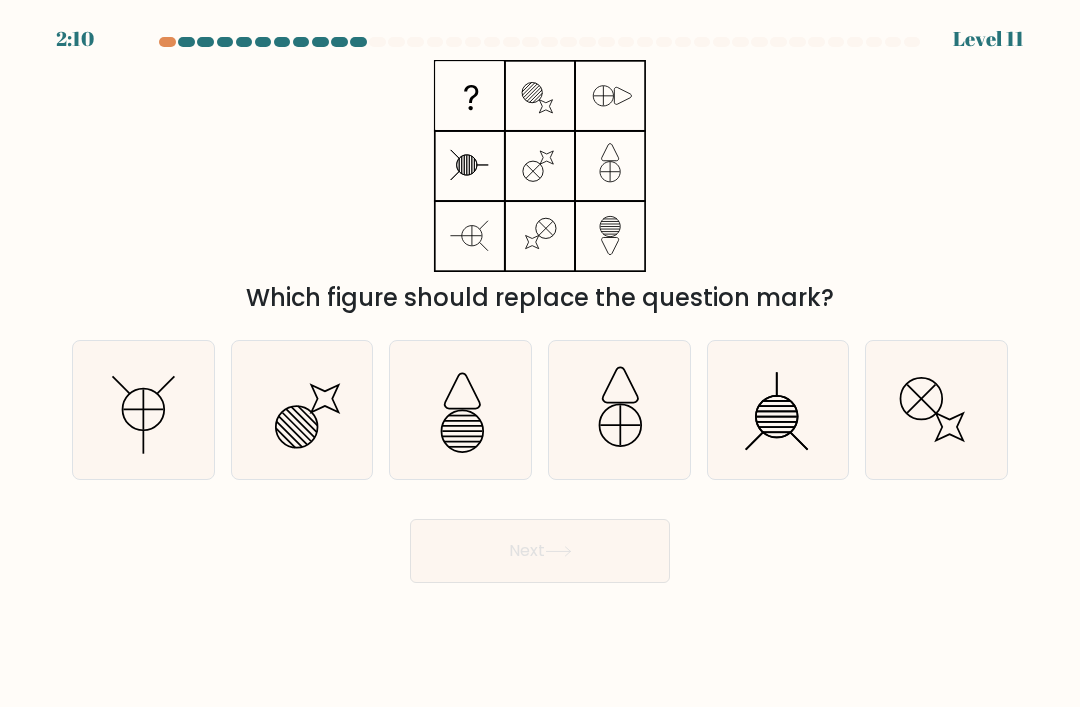 click 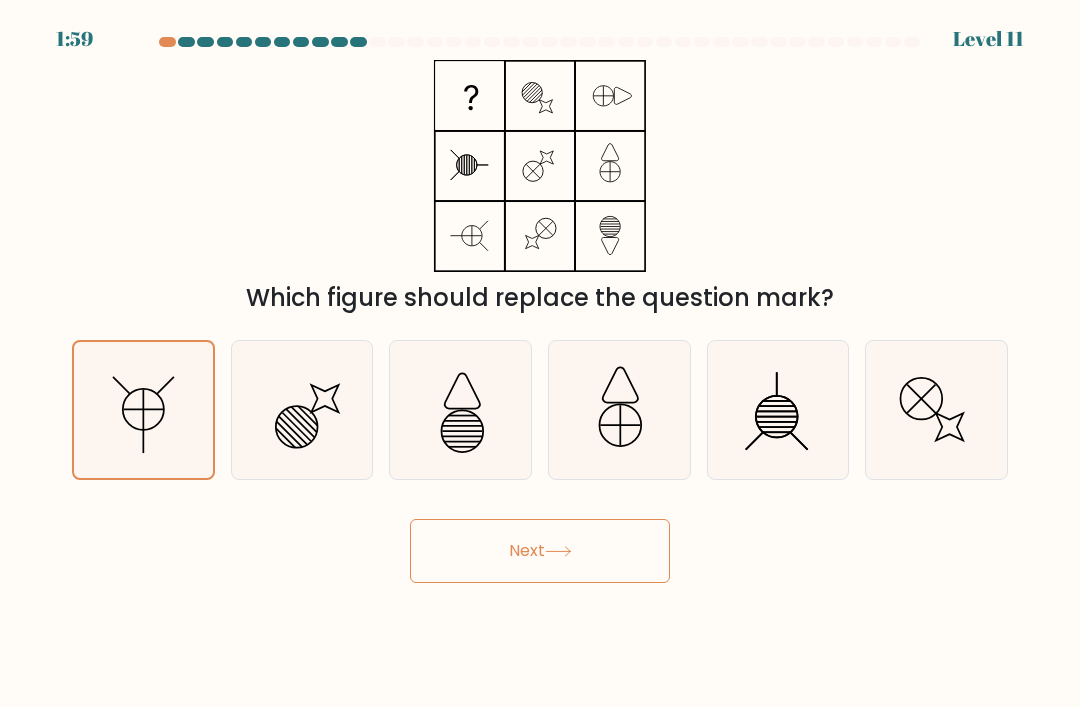 click on "Next" at bounding box center (540, 551) 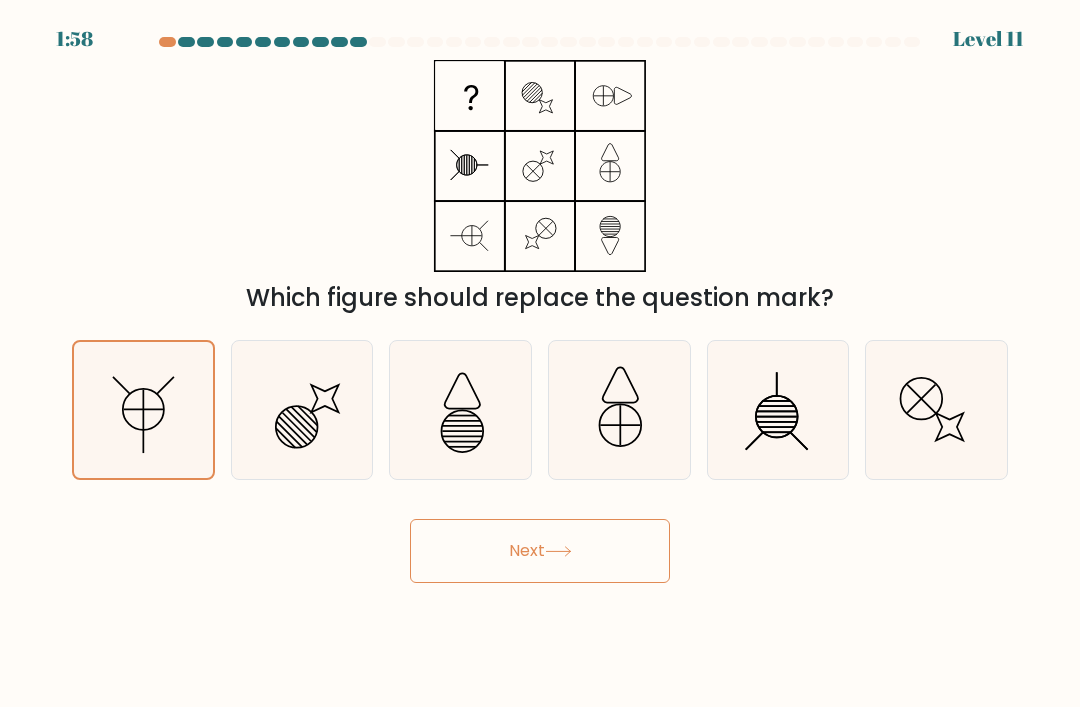 click on "Next" at bounding box center (540, 551) 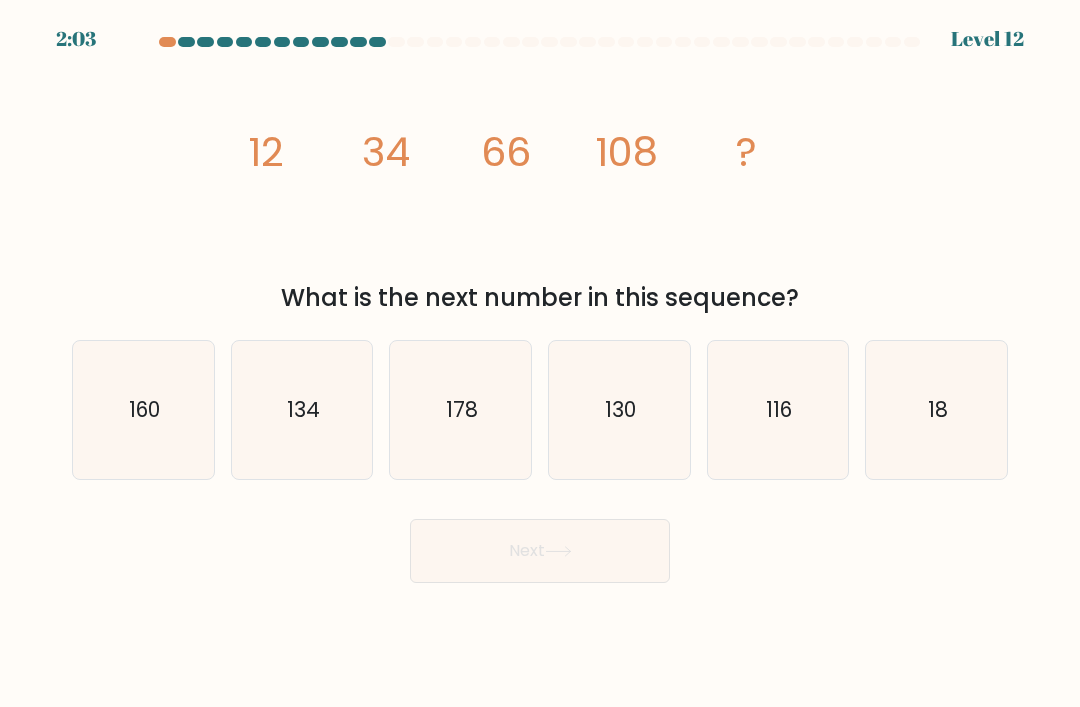 click on "160" 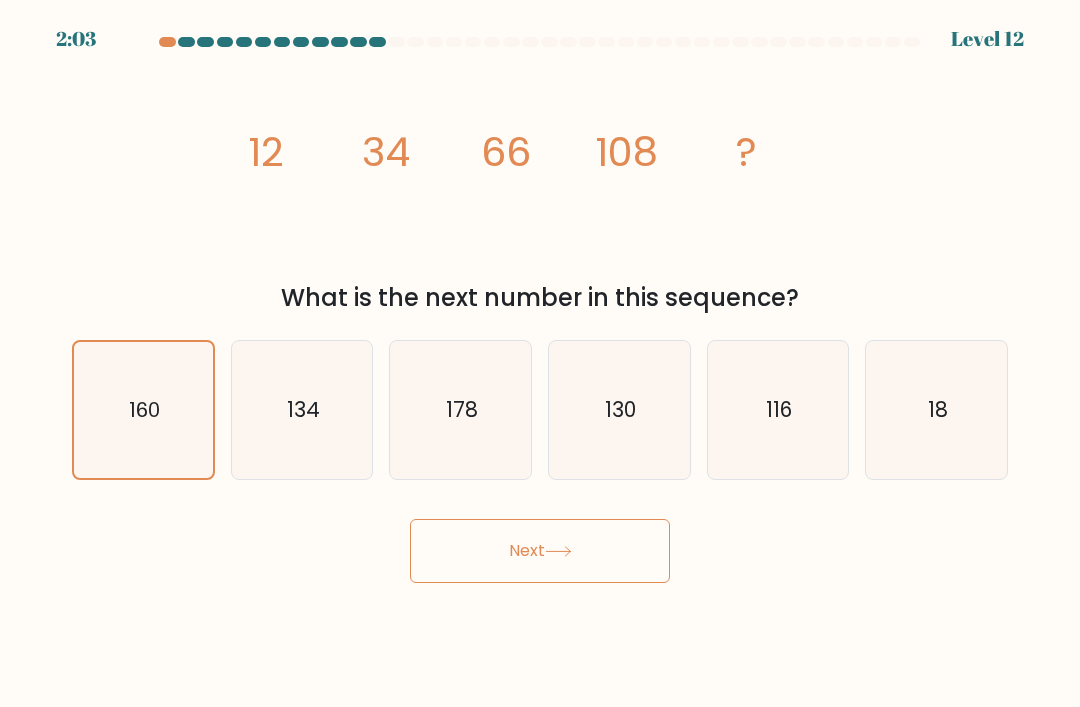 click on "Next" at bounding box center (540, 551) 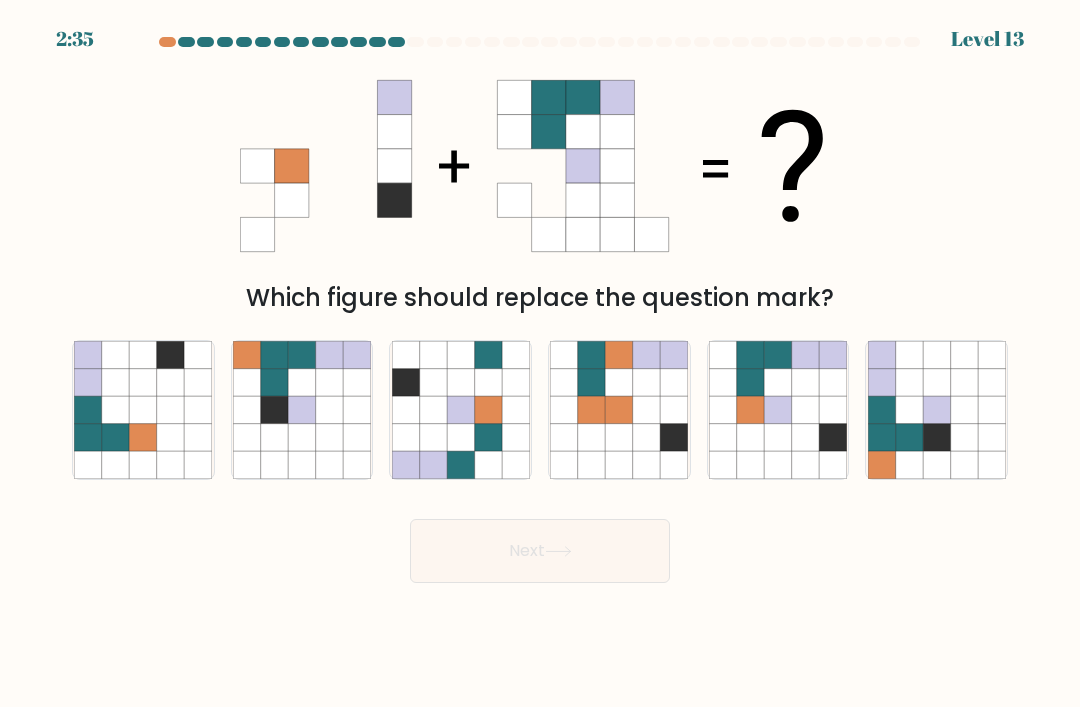 click on "a." at bounding box center [143, 410] 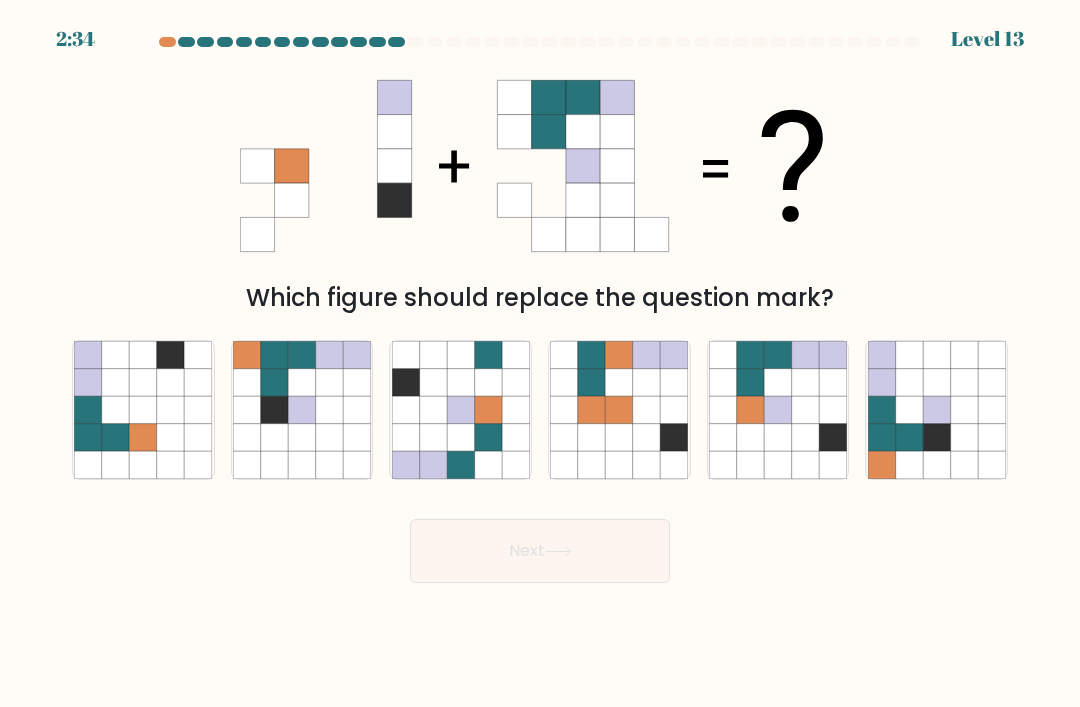 click 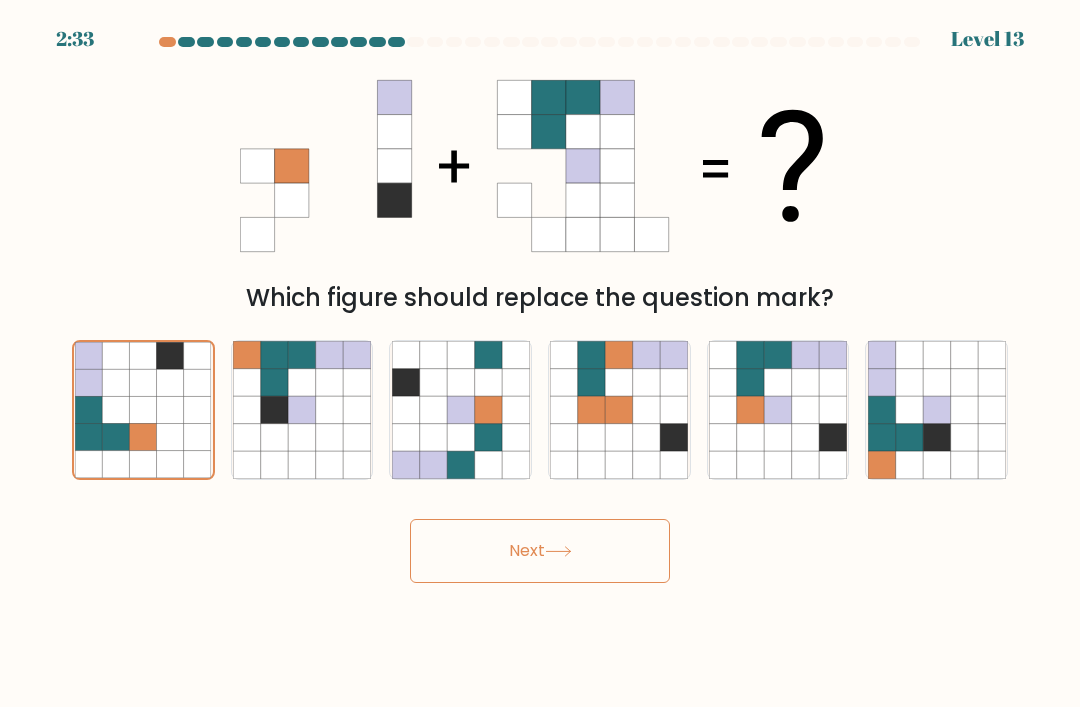 click on "Next" at bounding box center [540, 551] 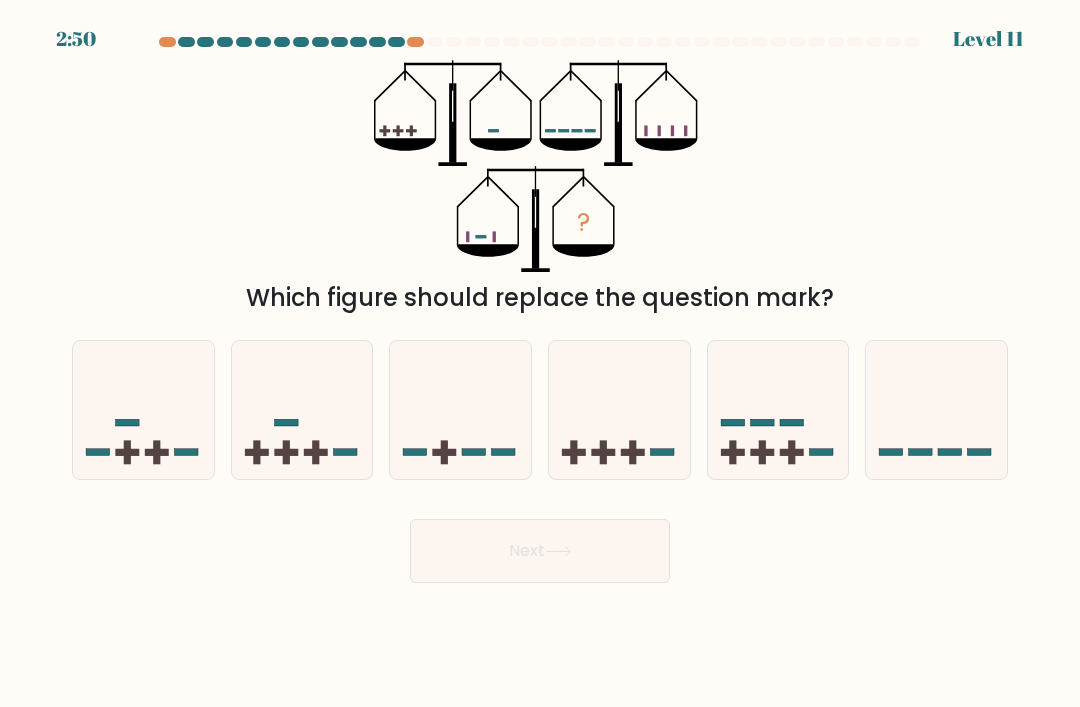 click 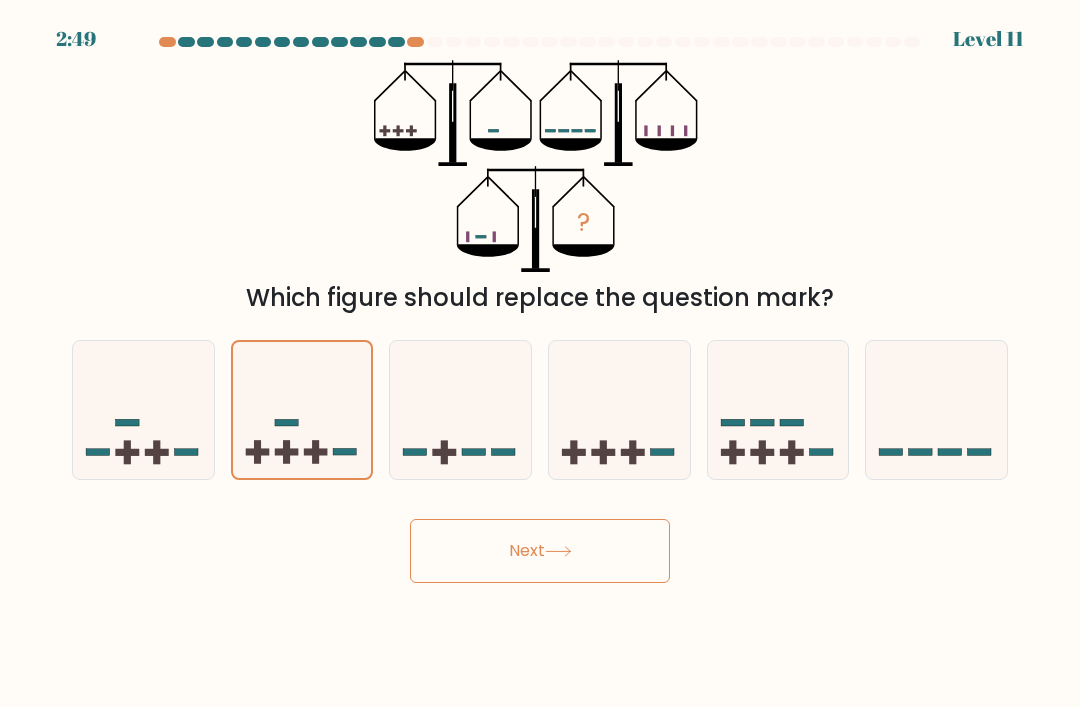 click on "Next" at bounding box center [540, 551] 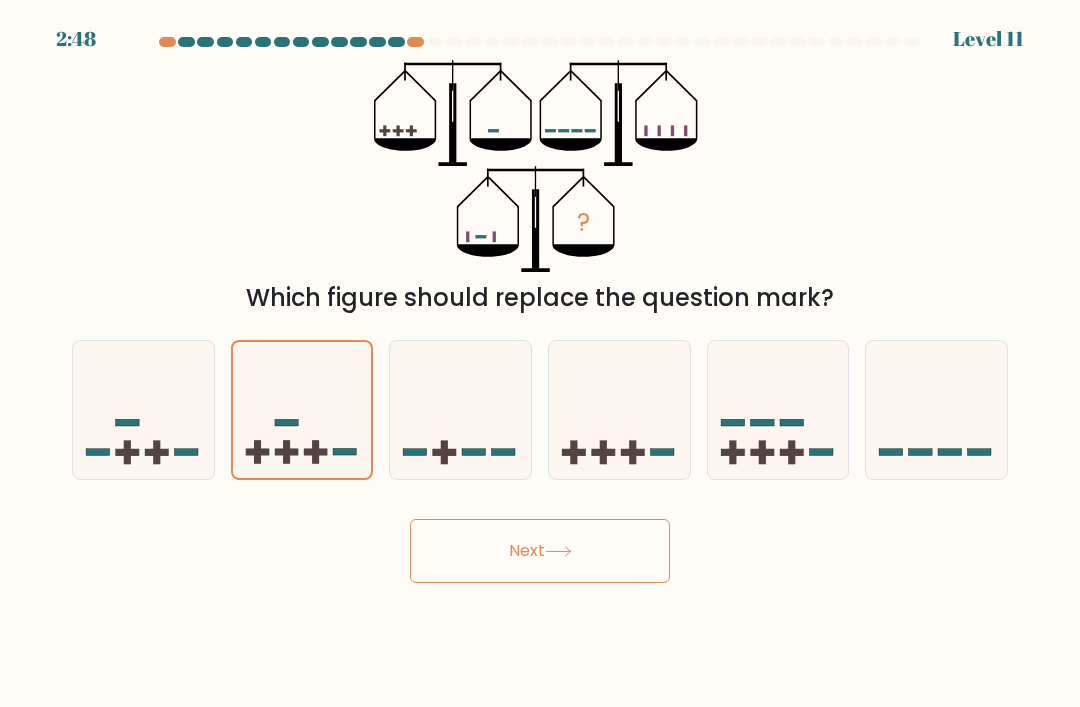 click 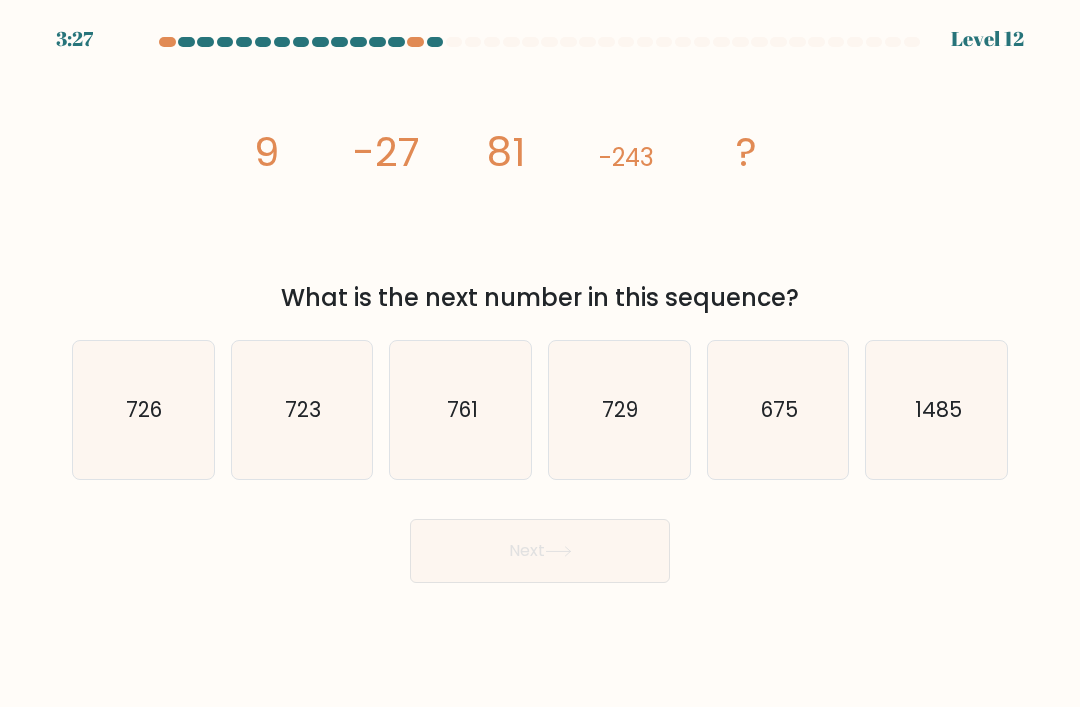 click on "729" 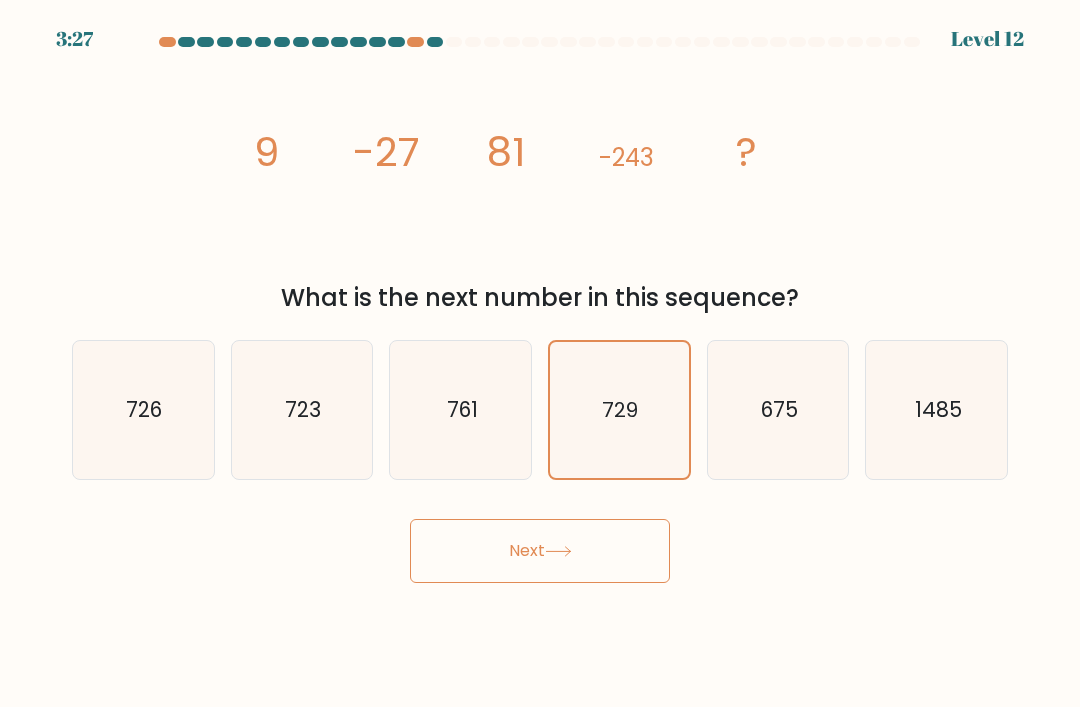 click on "Next" at bounding box center (540, 551) 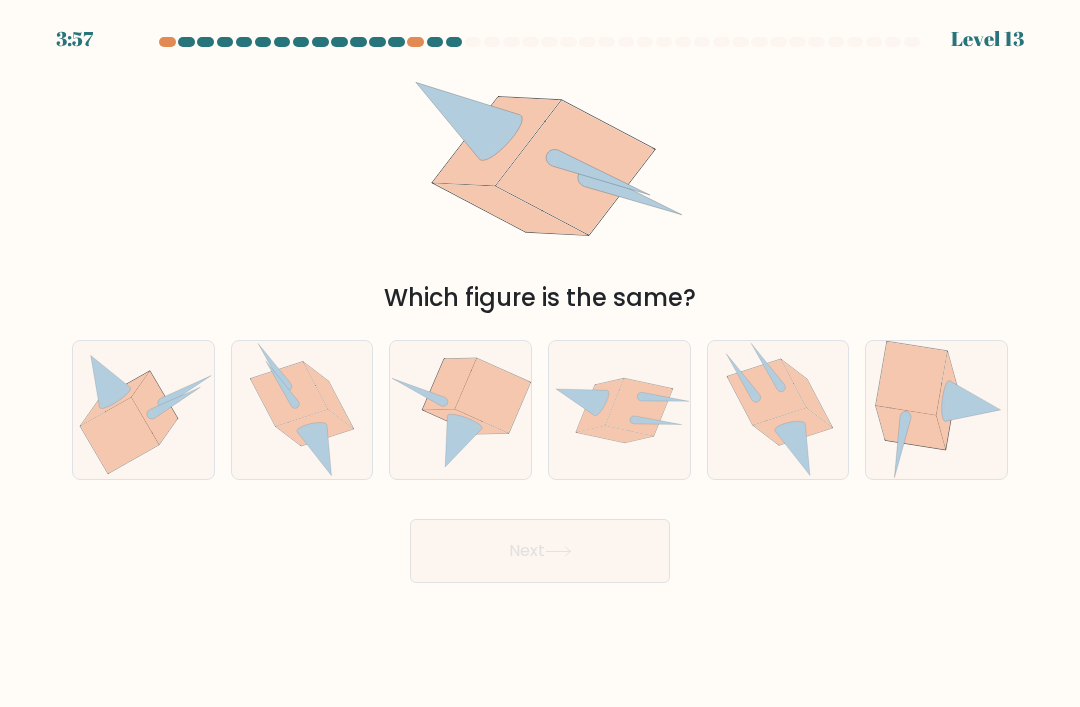 click 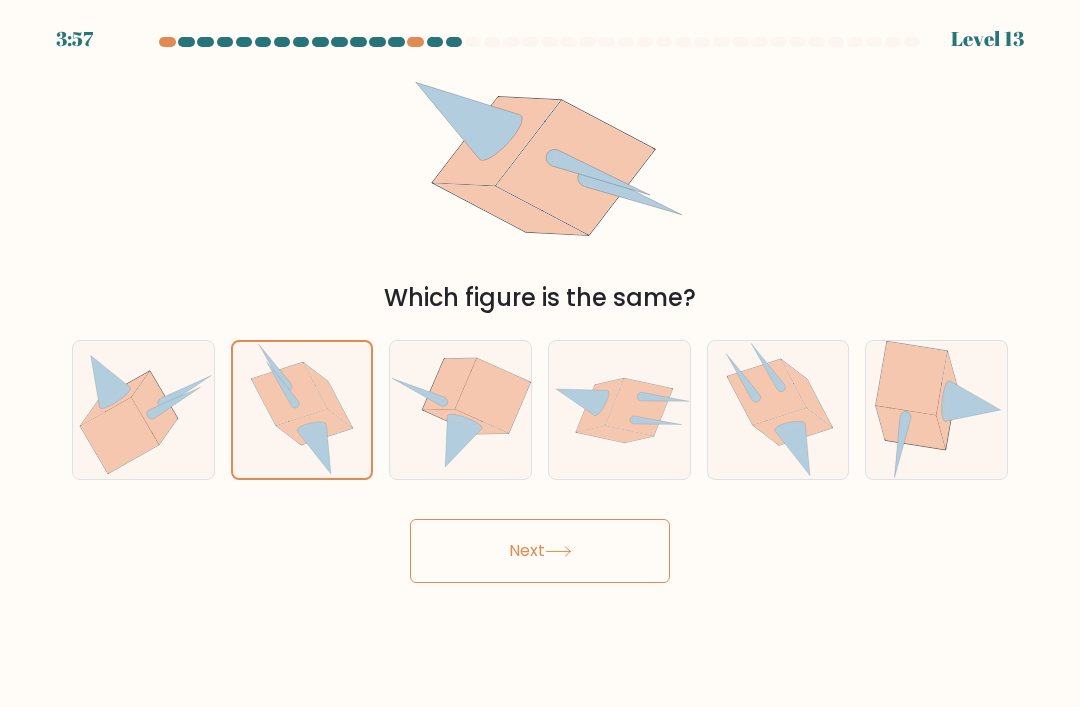 click on "Next" at bounding box center (540, 551) 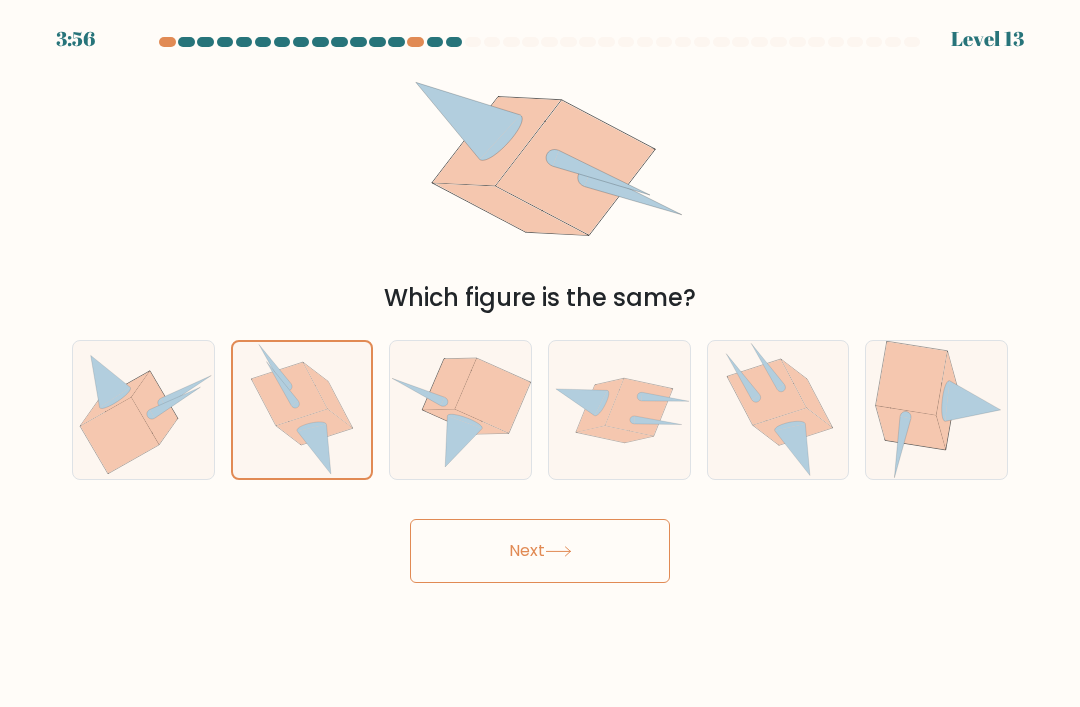 click on "Next" at bounding box center (540, 551) 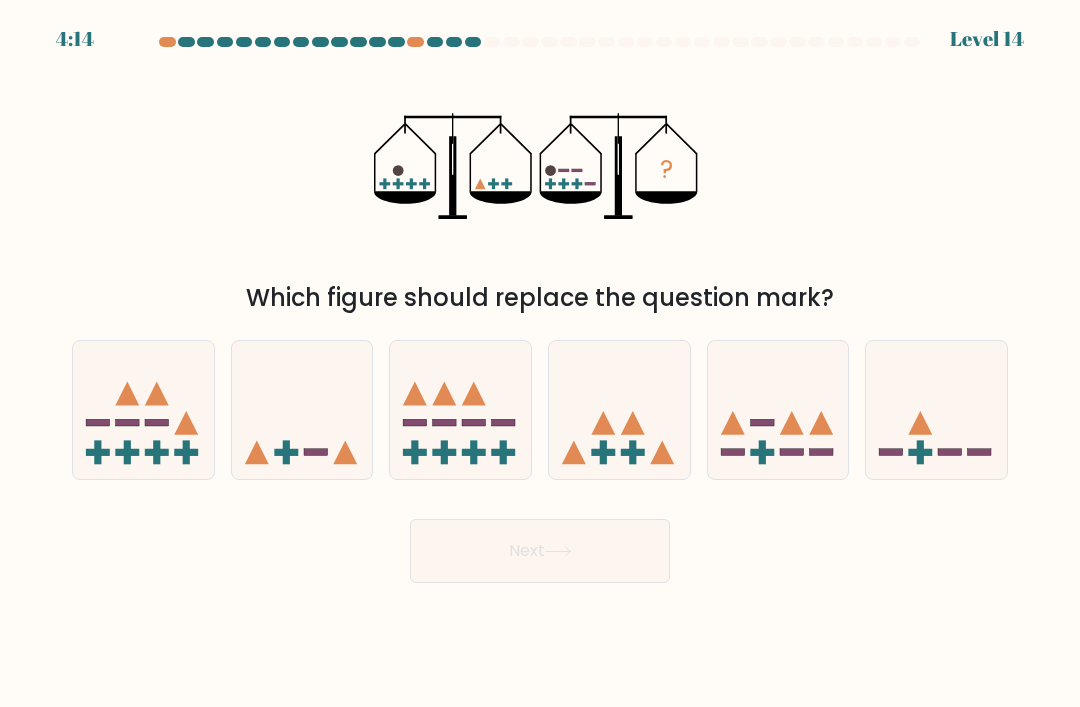 click 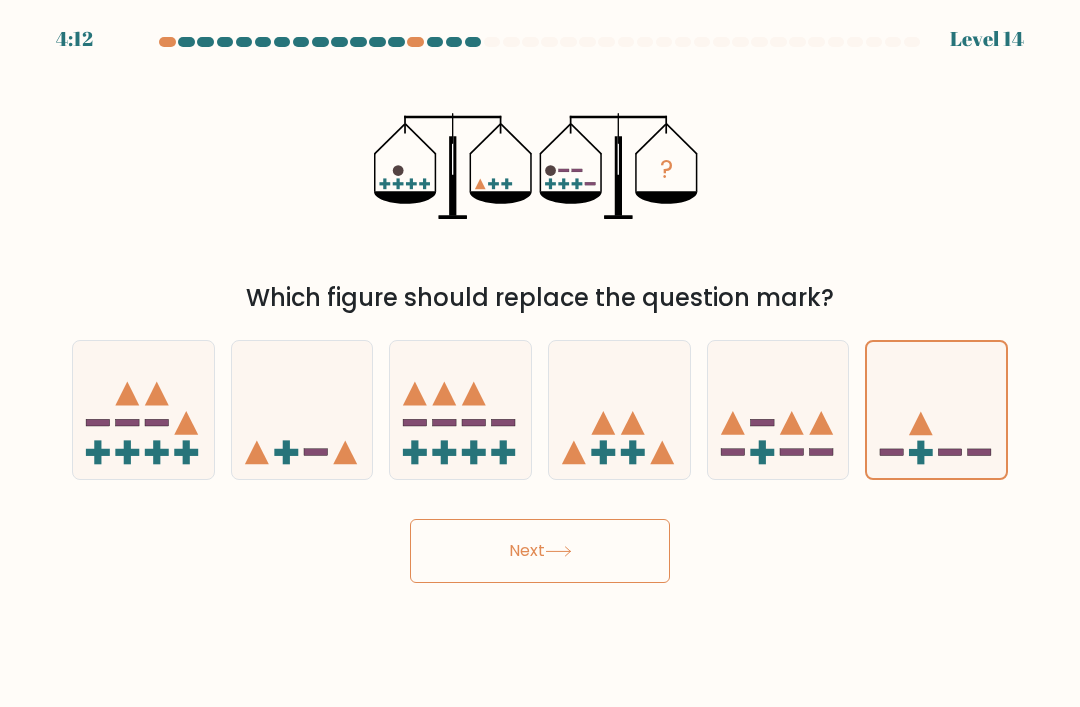 click on "Next" at bounding box center (540, 551) 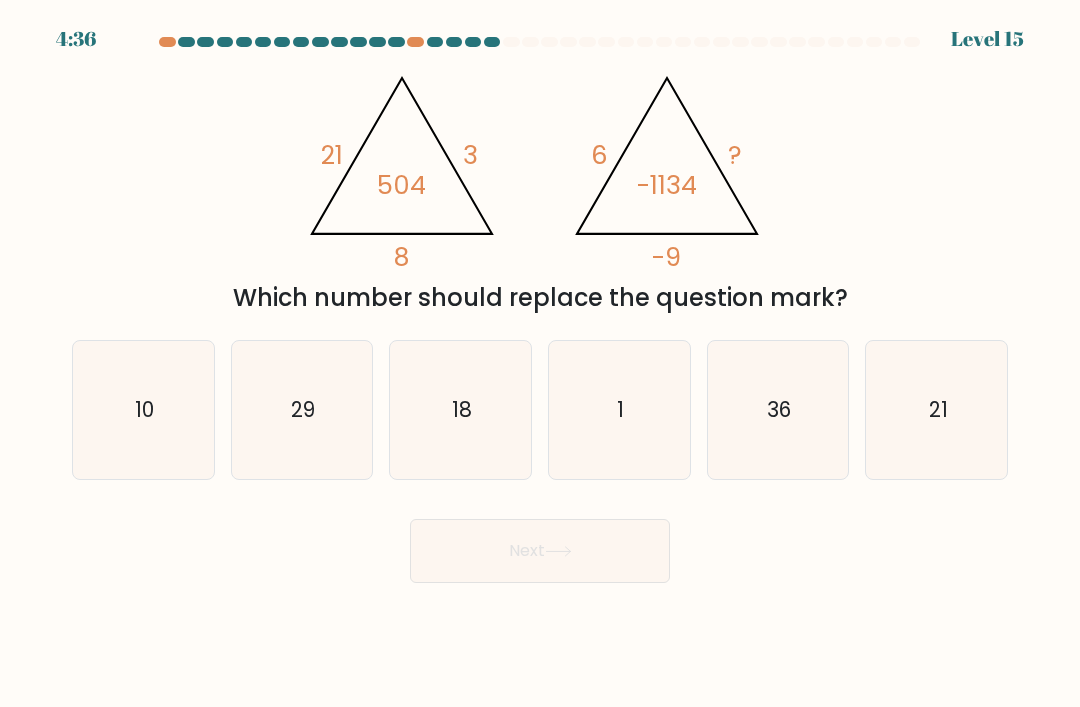 click on "21" 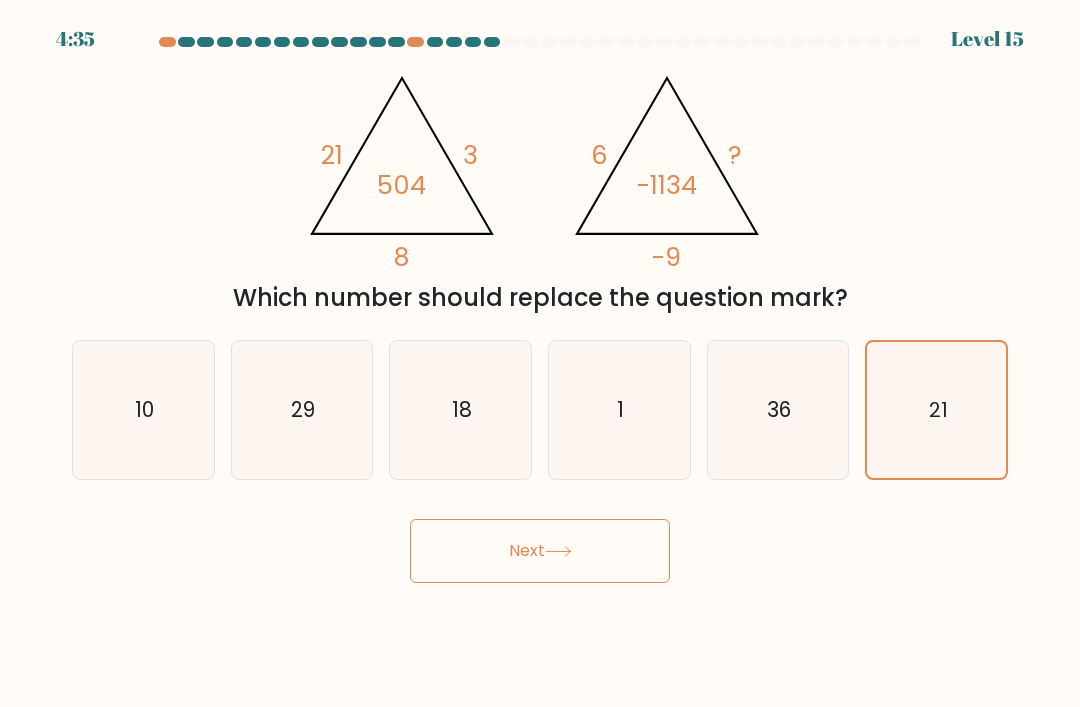 click on "Next" at bounding box center (540, 551) 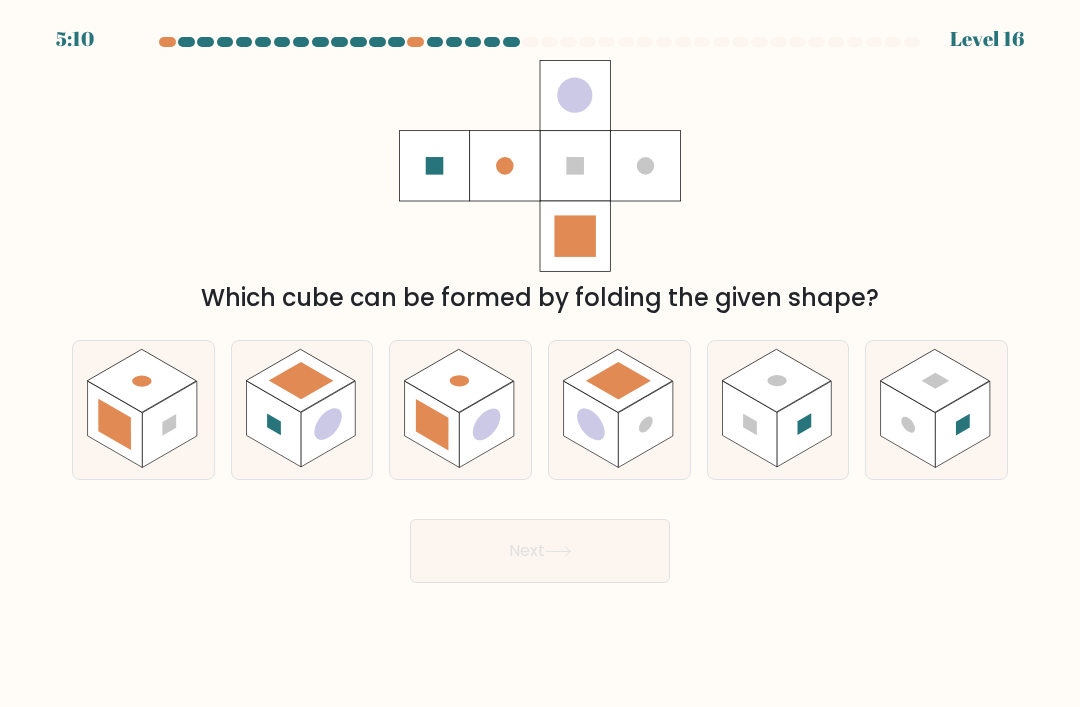 click 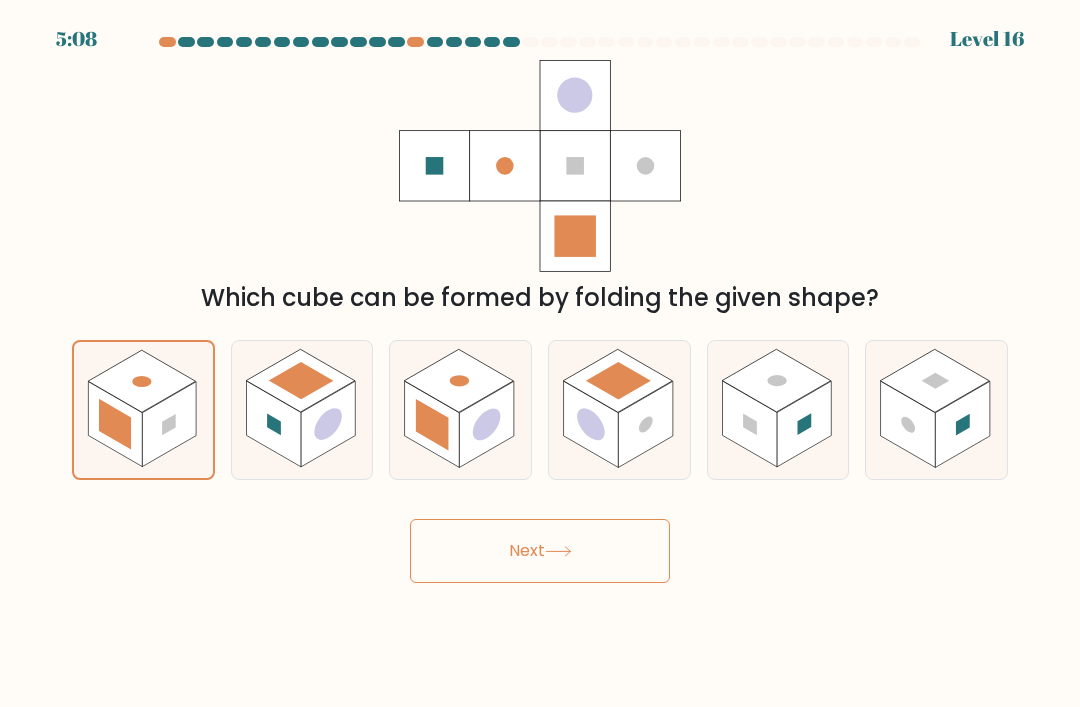 click on "Next" at bounding box center (540, 551) 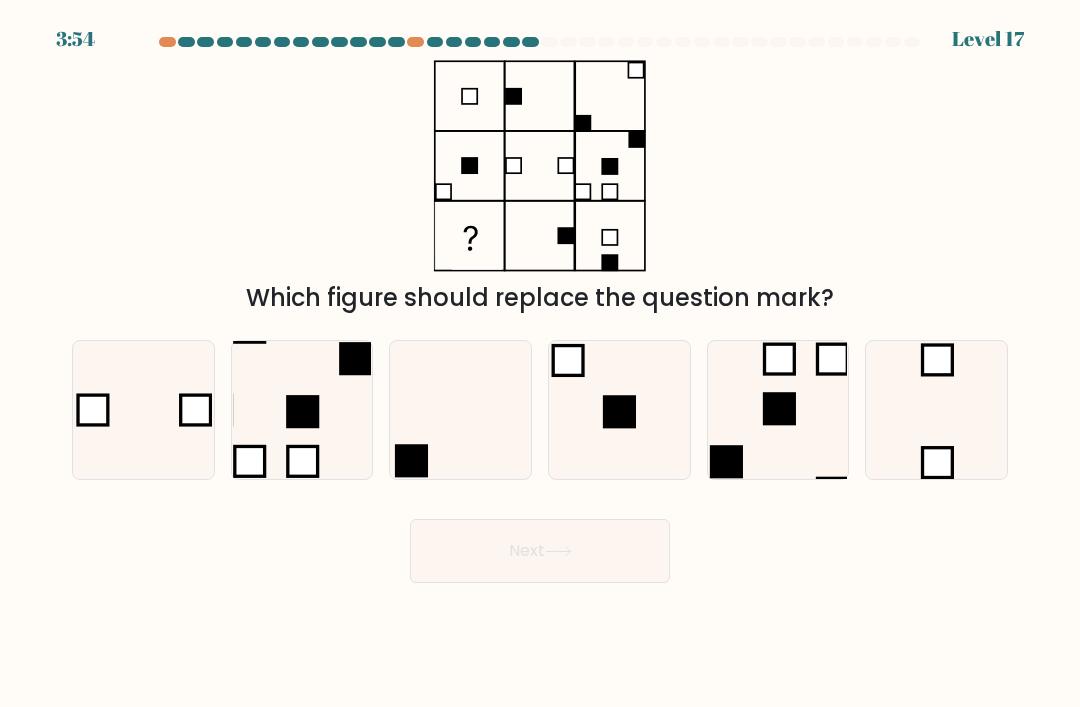 click 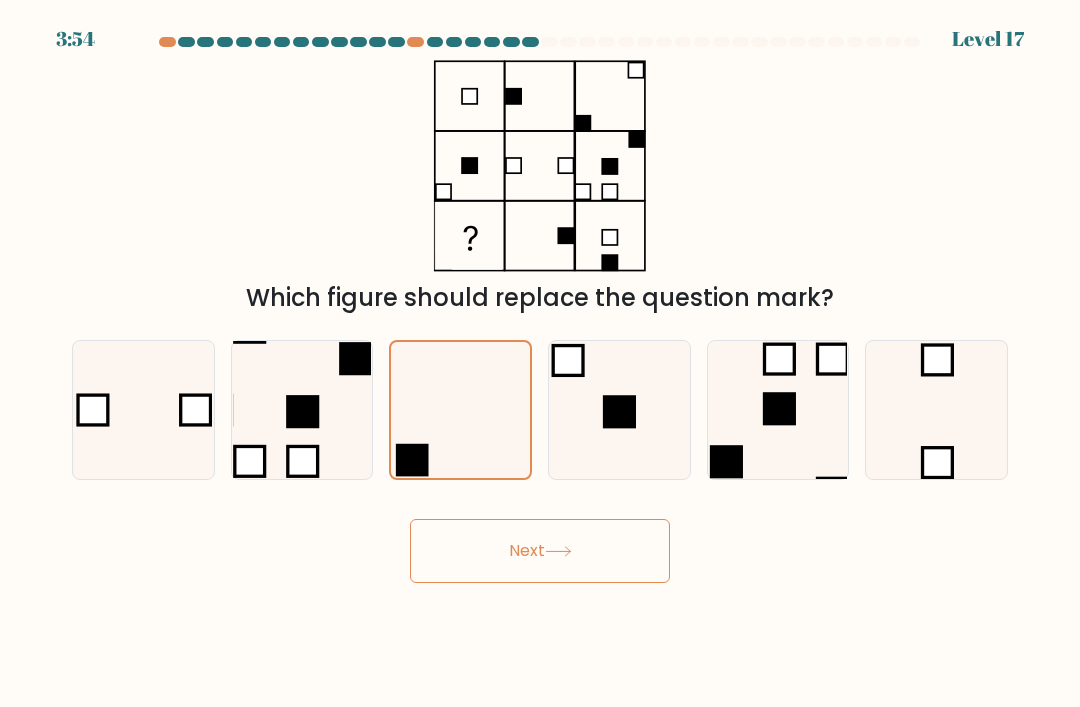 click on "Next" at bounding box center [540, 551] 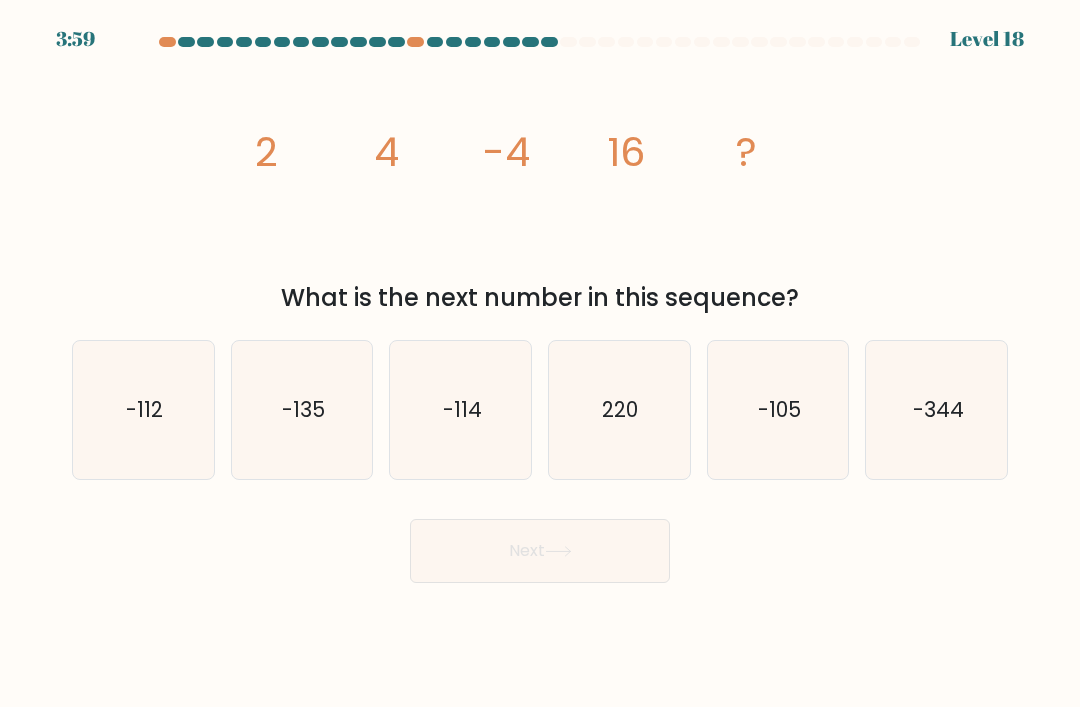 click on "-114" 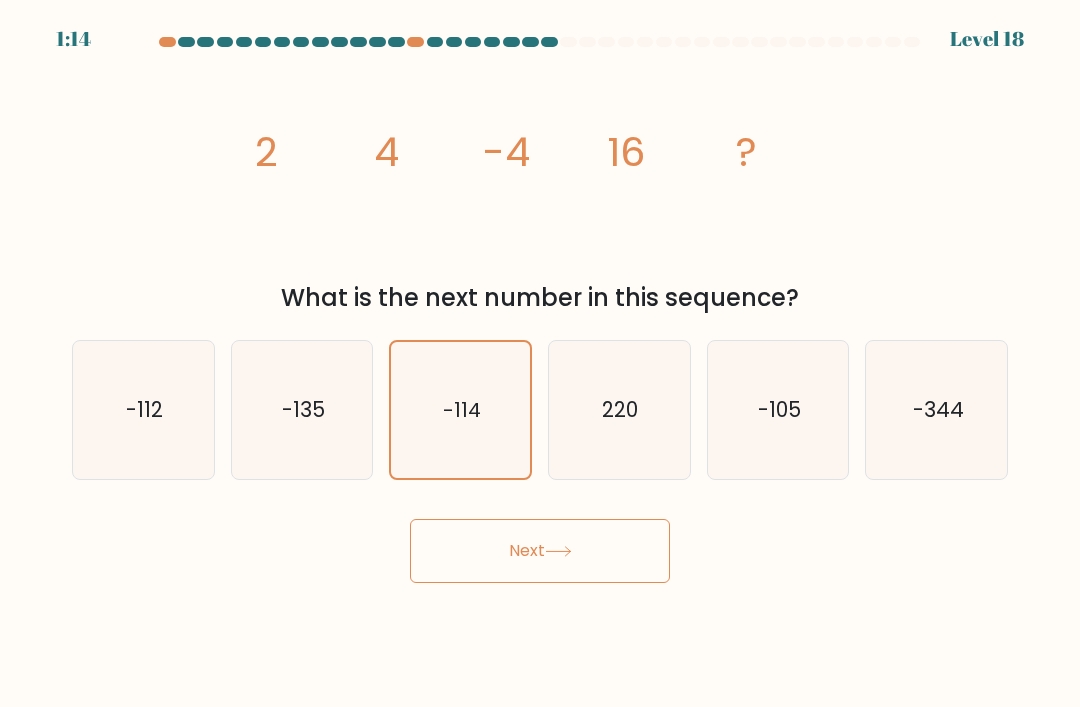 click on "-112" 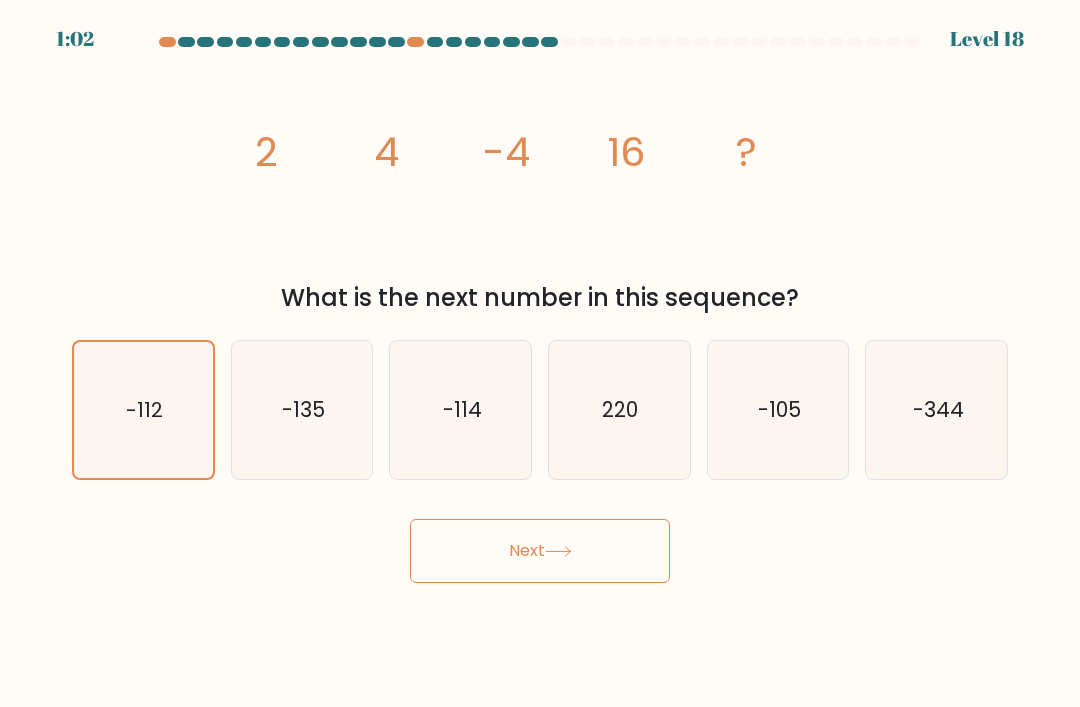 click on "Next" at bounding box center [540, 551] 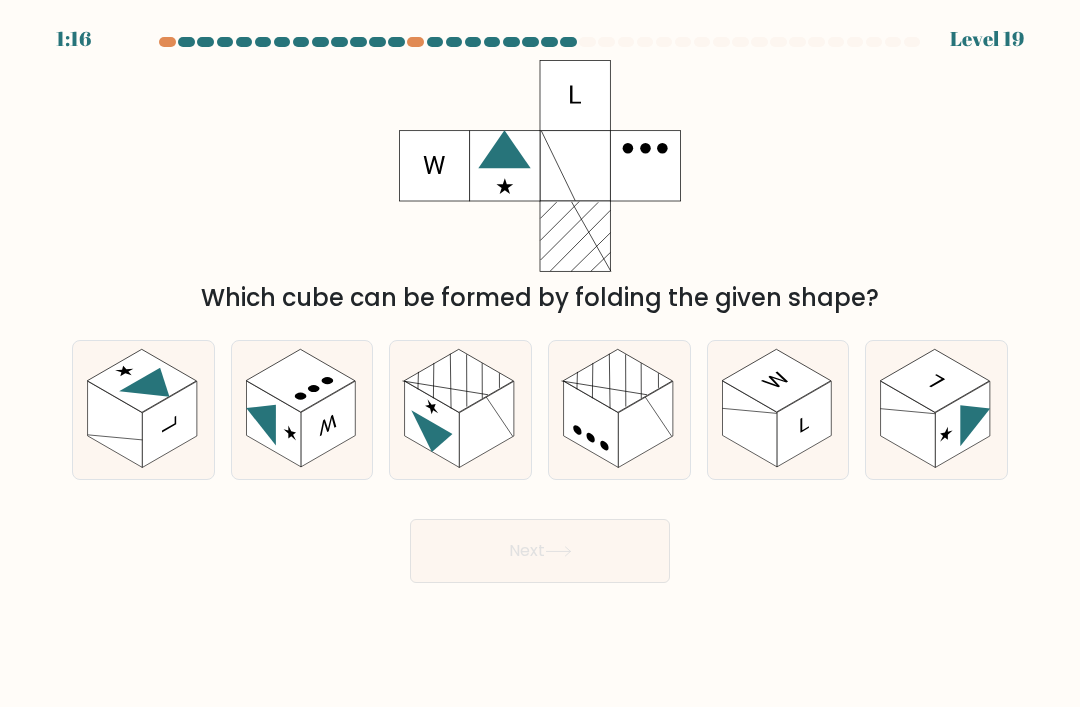 click 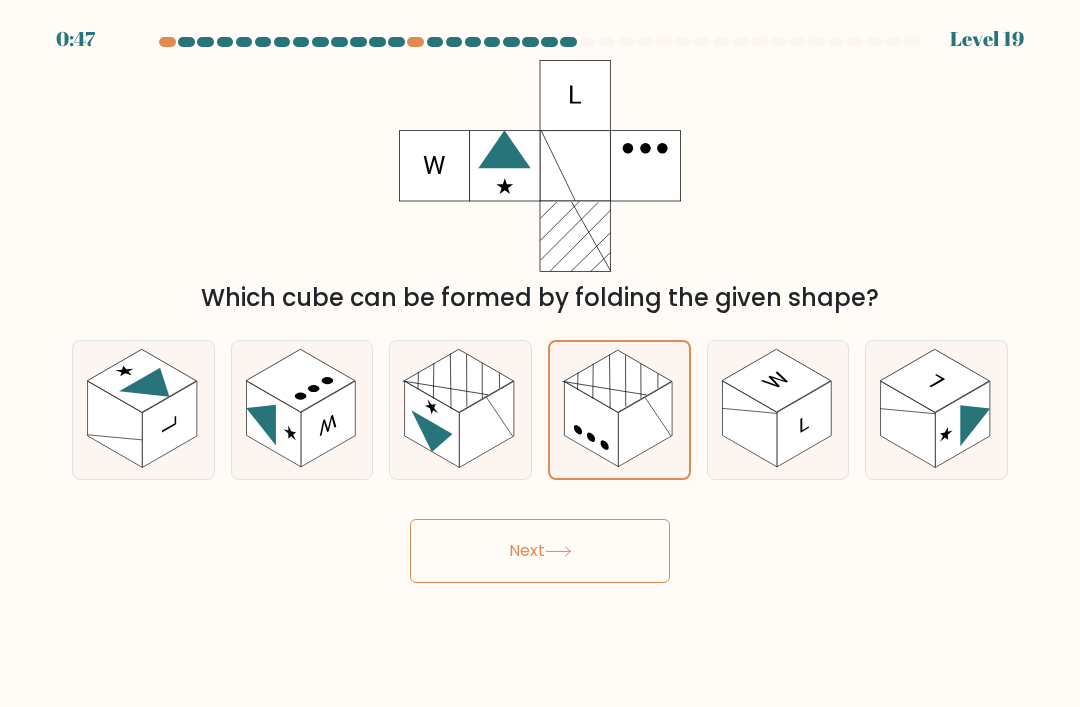 click on "Next" at bounding box center (540, 551) 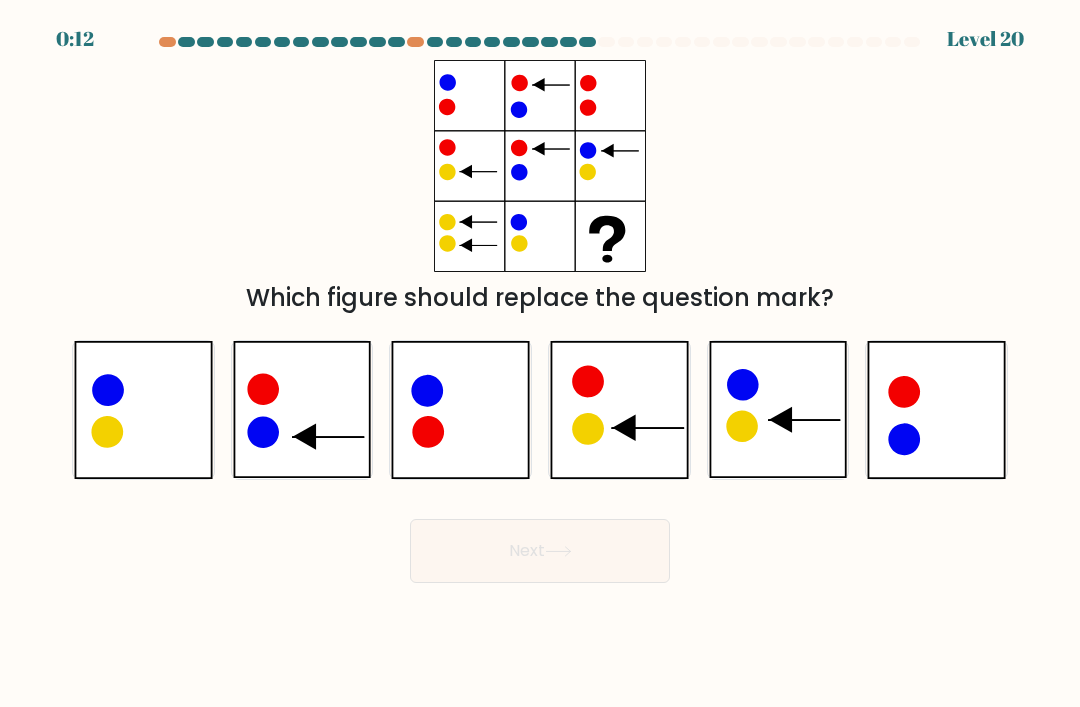 click 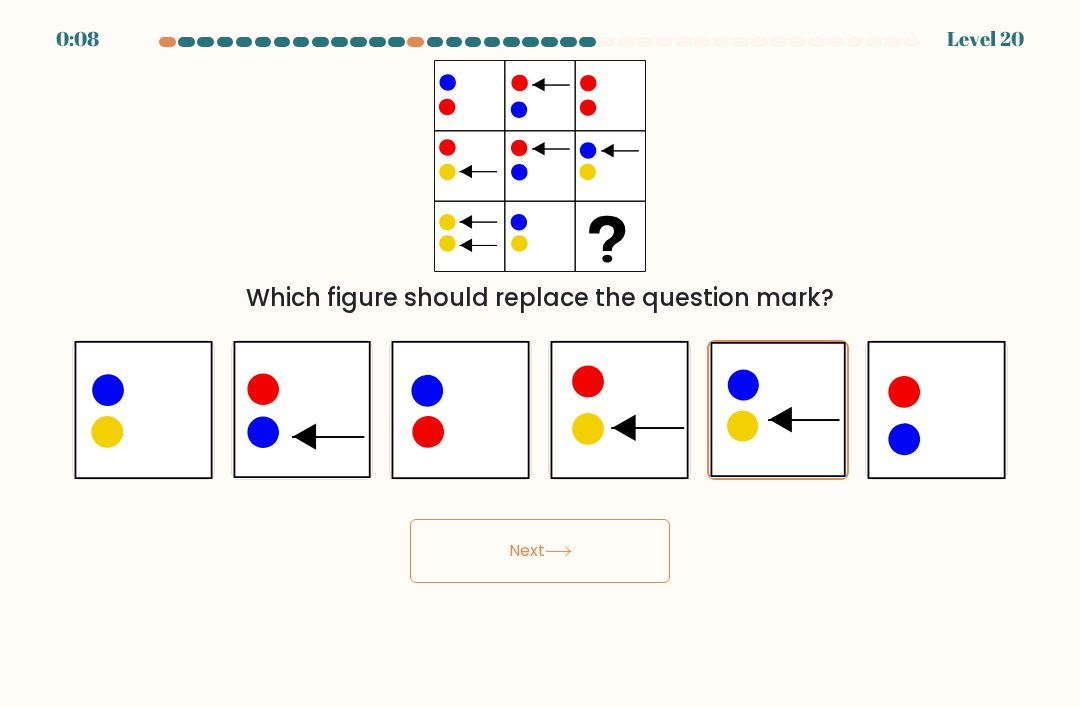 click on "Next" at bounding box center [540, 551] 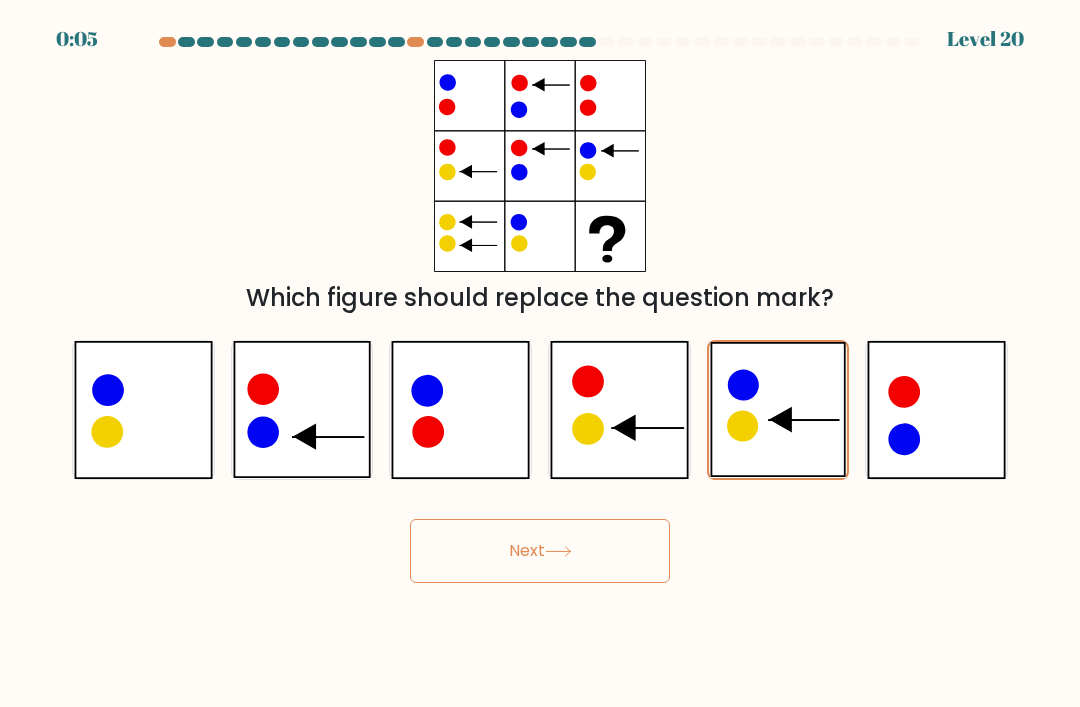 click on "Next" at bounding box center [540, 551] 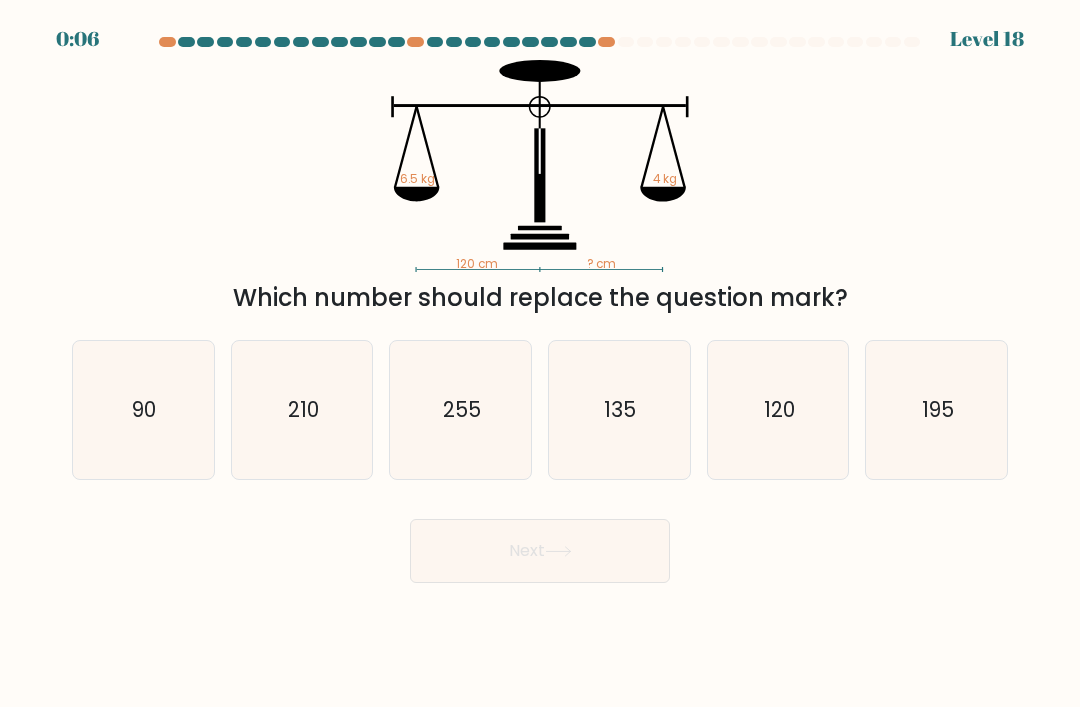click on "195" 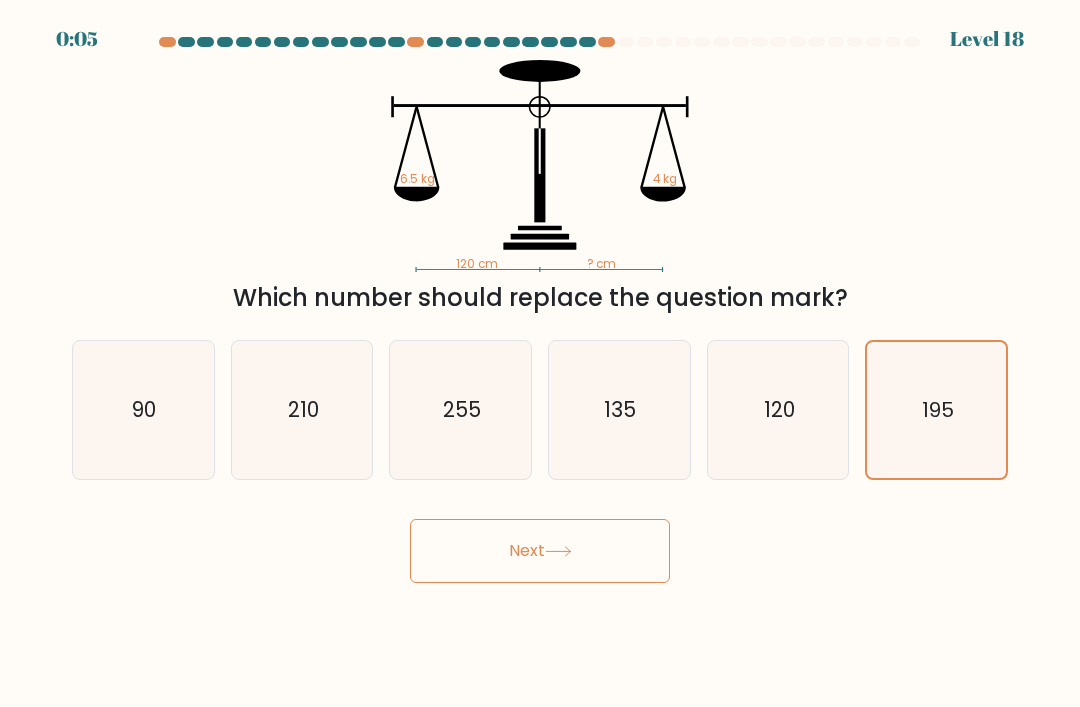 click on "Next" at bounding box center [540, 551] 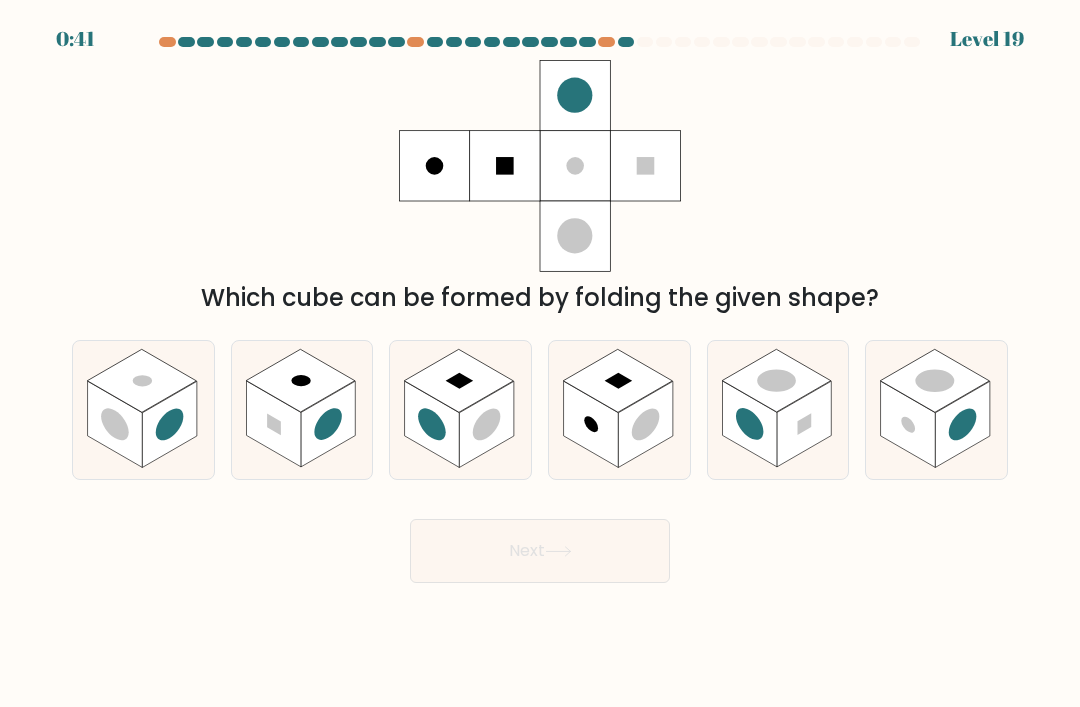 click 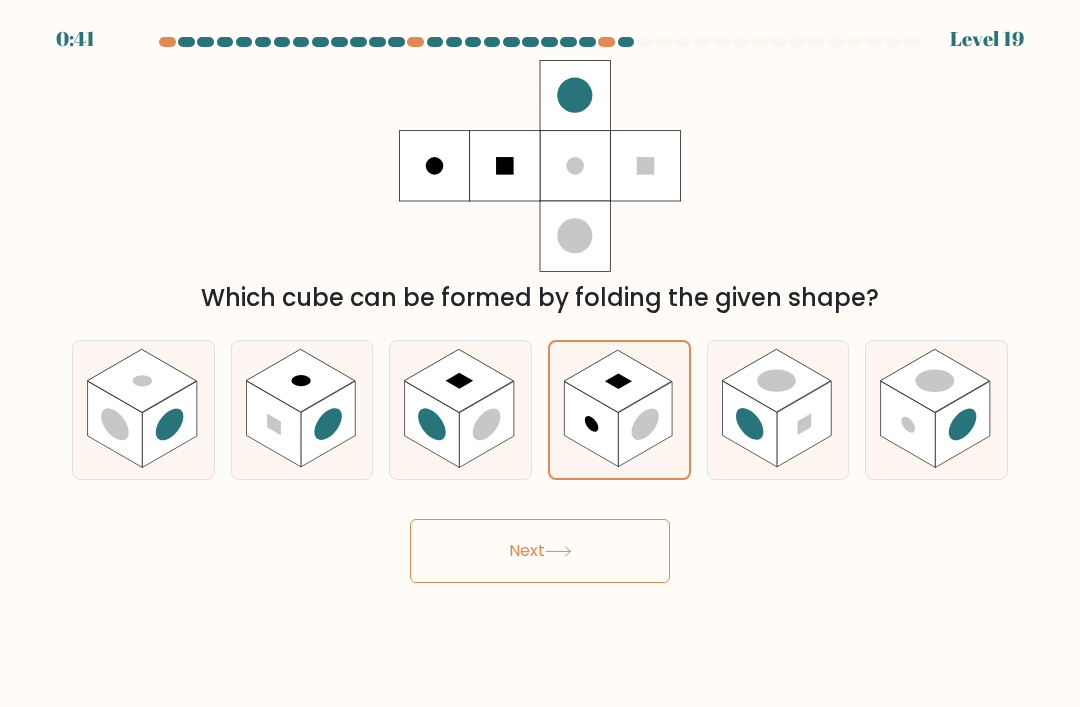click on "Next" at bounding box center [540, 551] 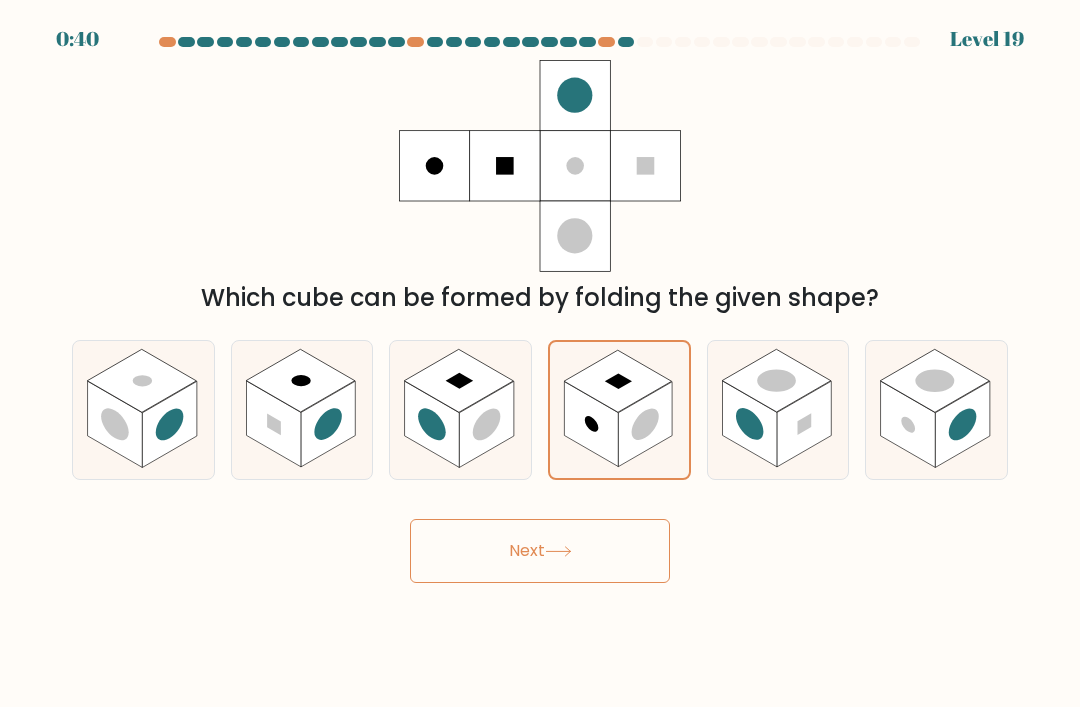 click 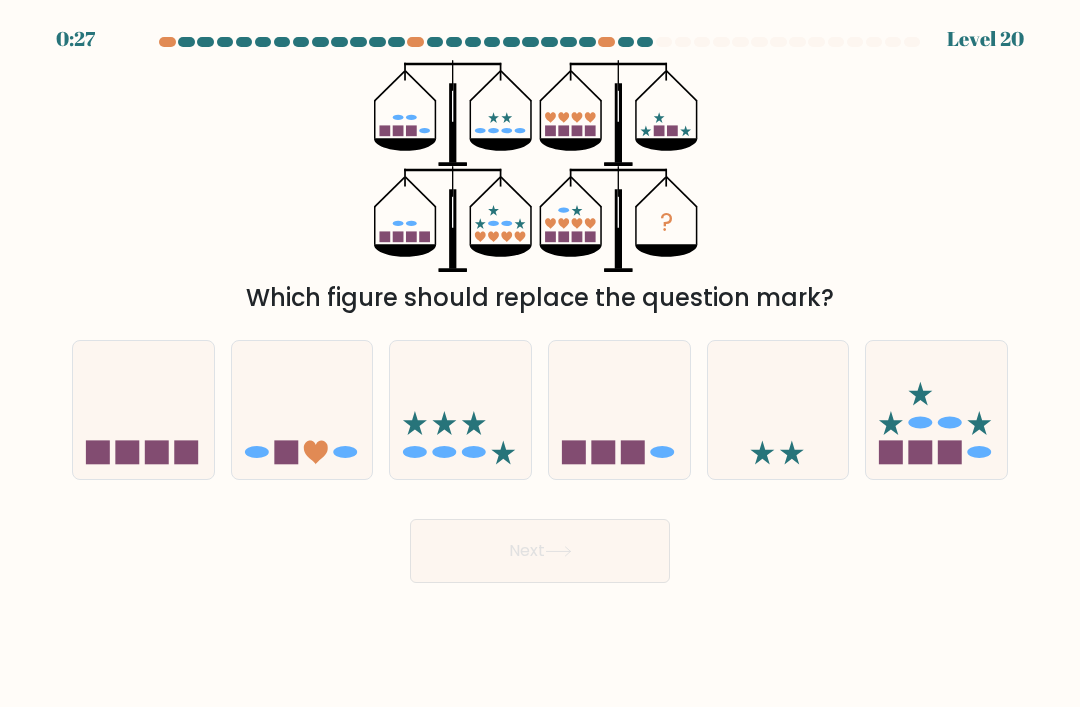 click 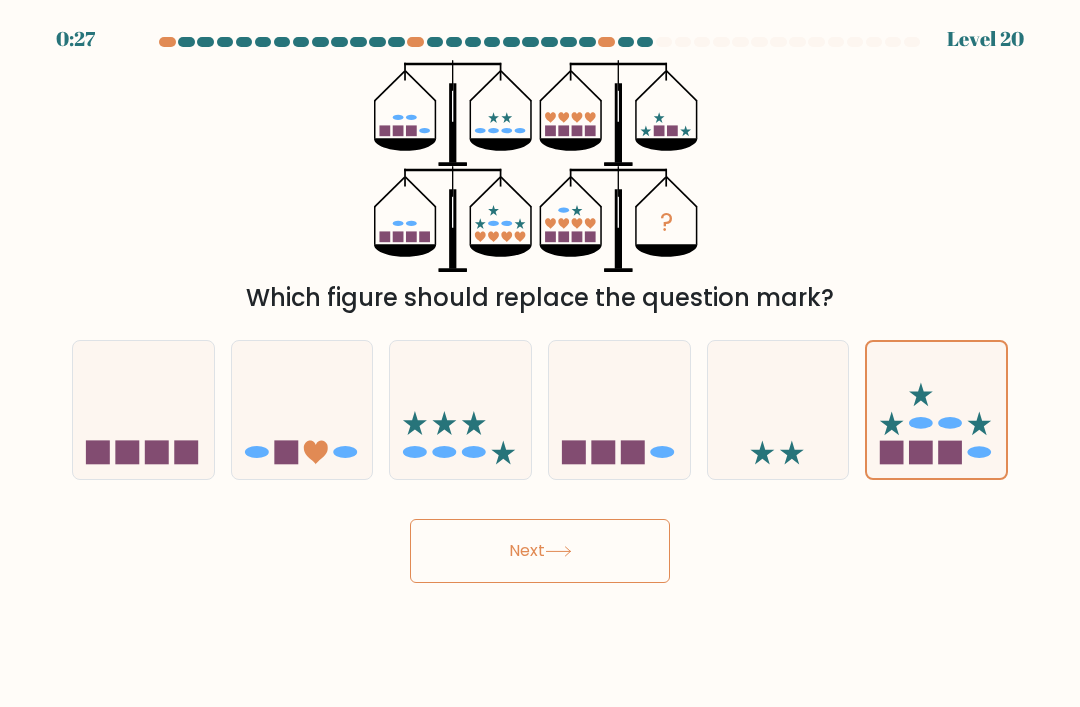 click on "Next" at bounding box center (540, 551) 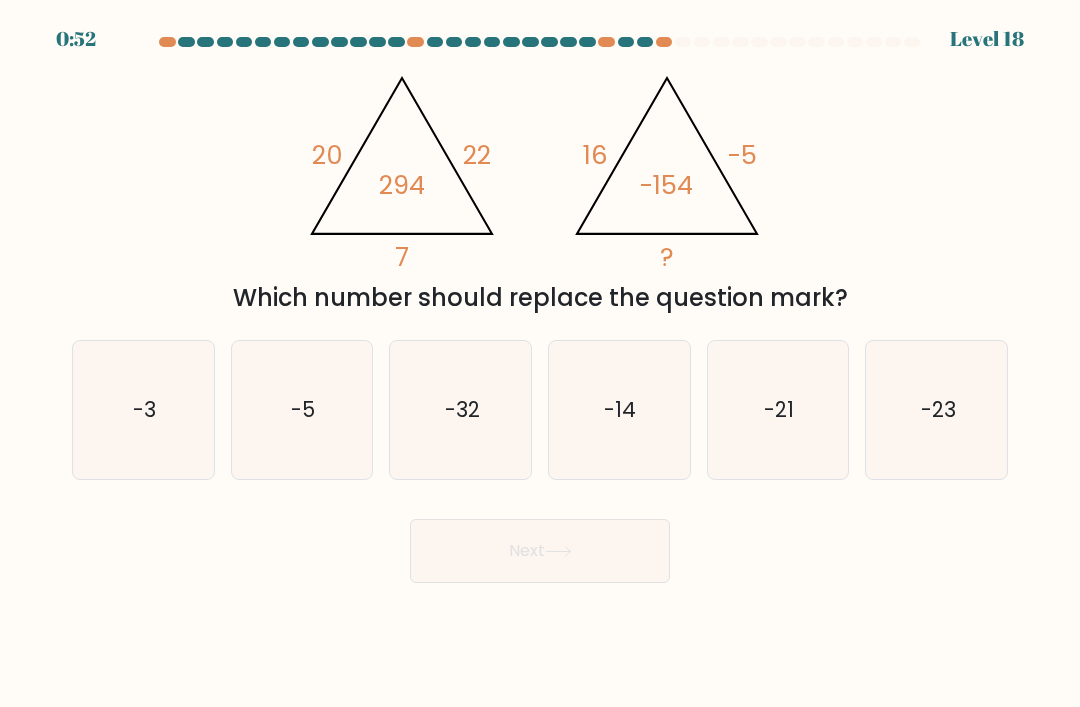 click on "-14" 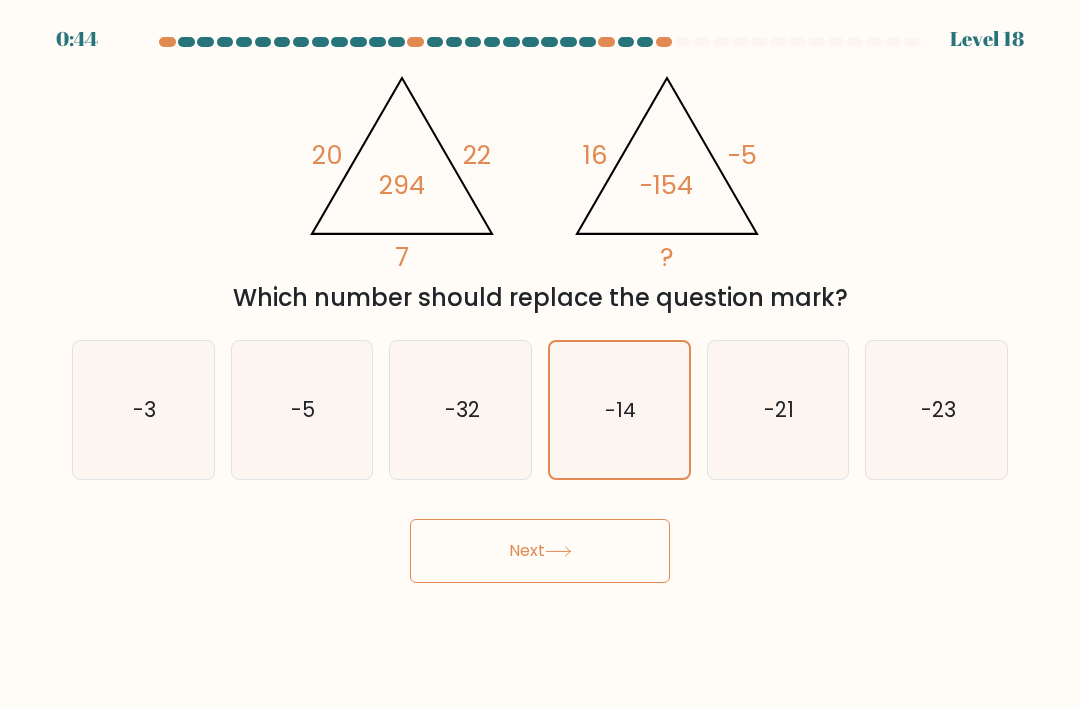 click on "Next" at bounding box center (540, 551) 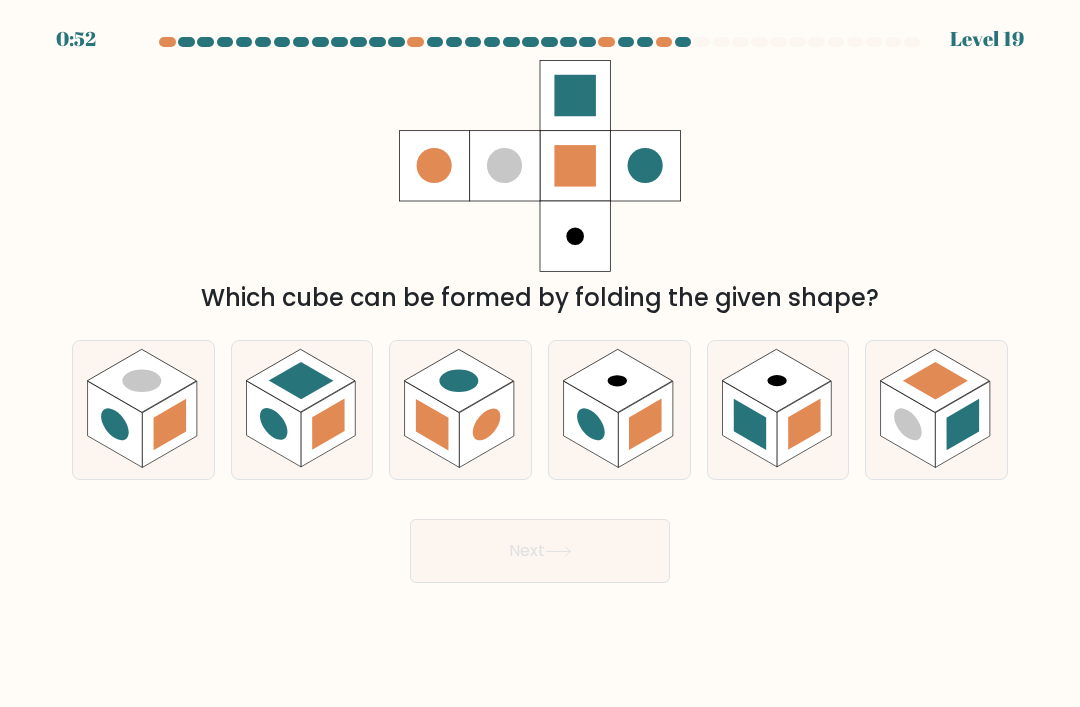 click 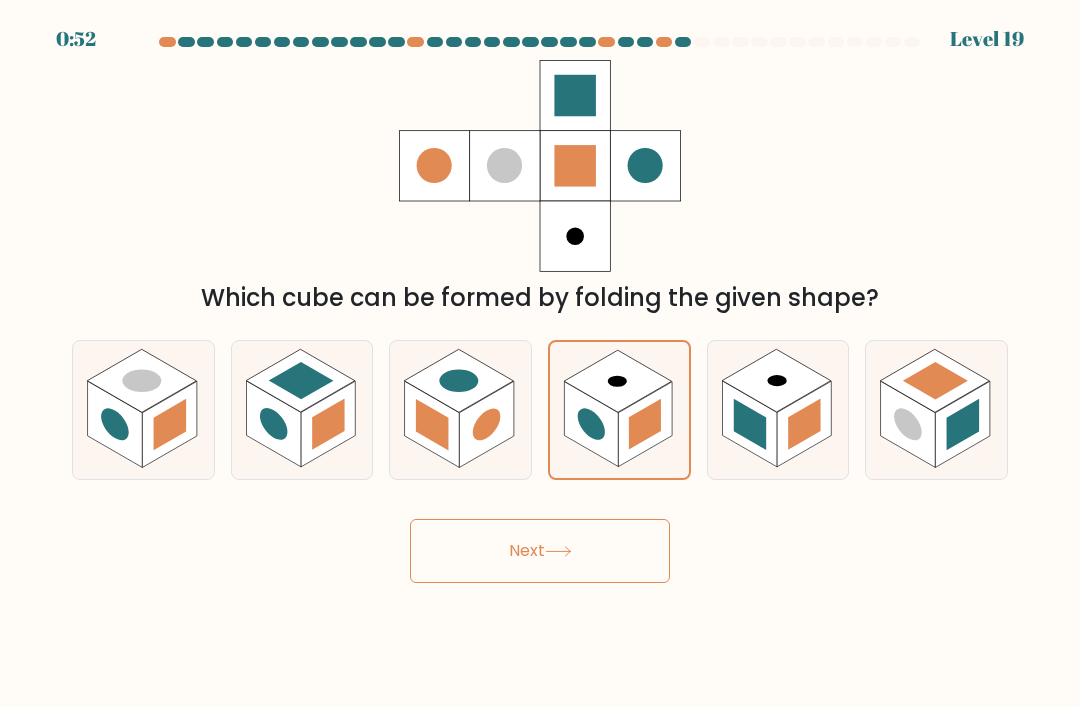click on "Next" at bounding box center (540, 551) 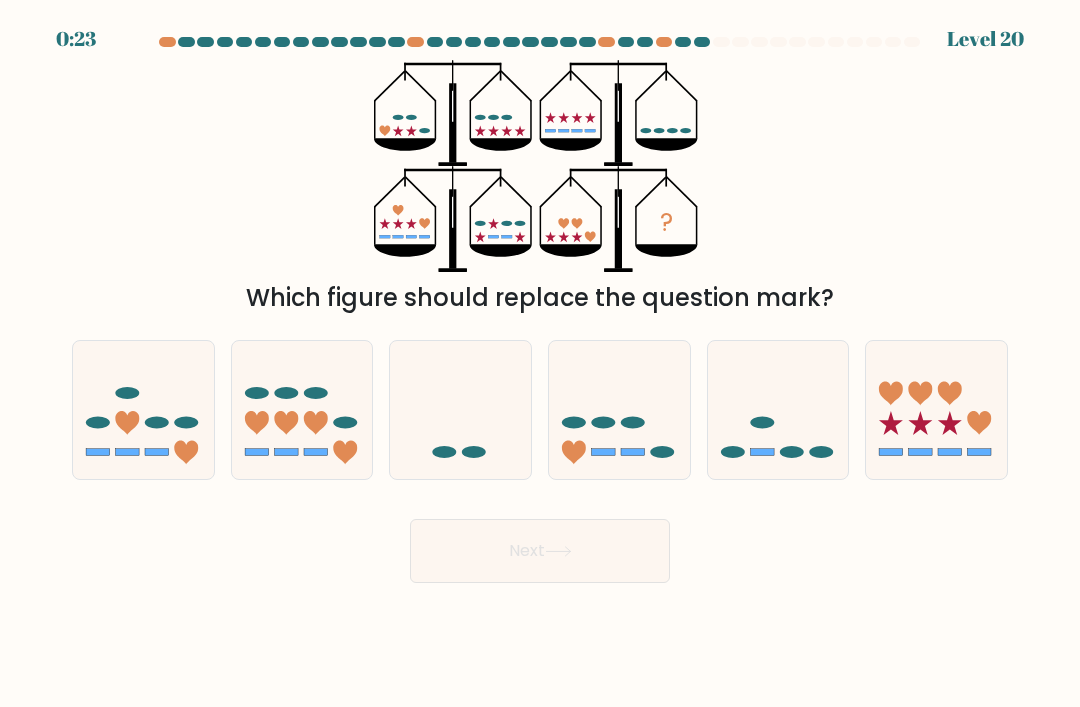 click 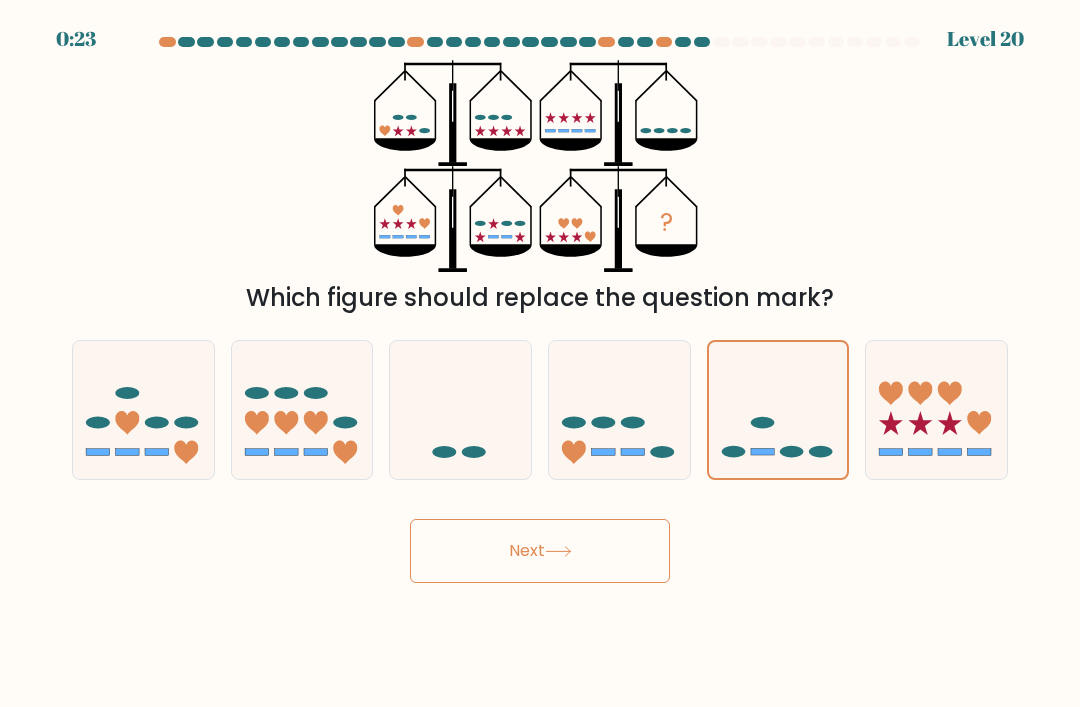 click on "Next" at bounding box center [540, 551] 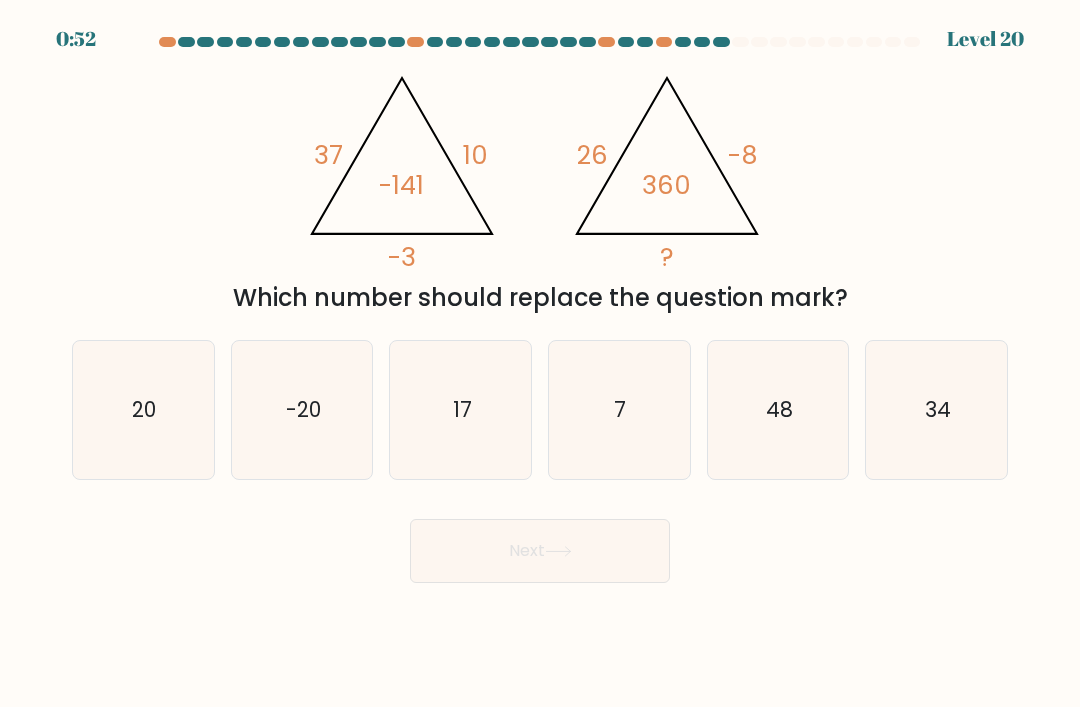 click on "20" 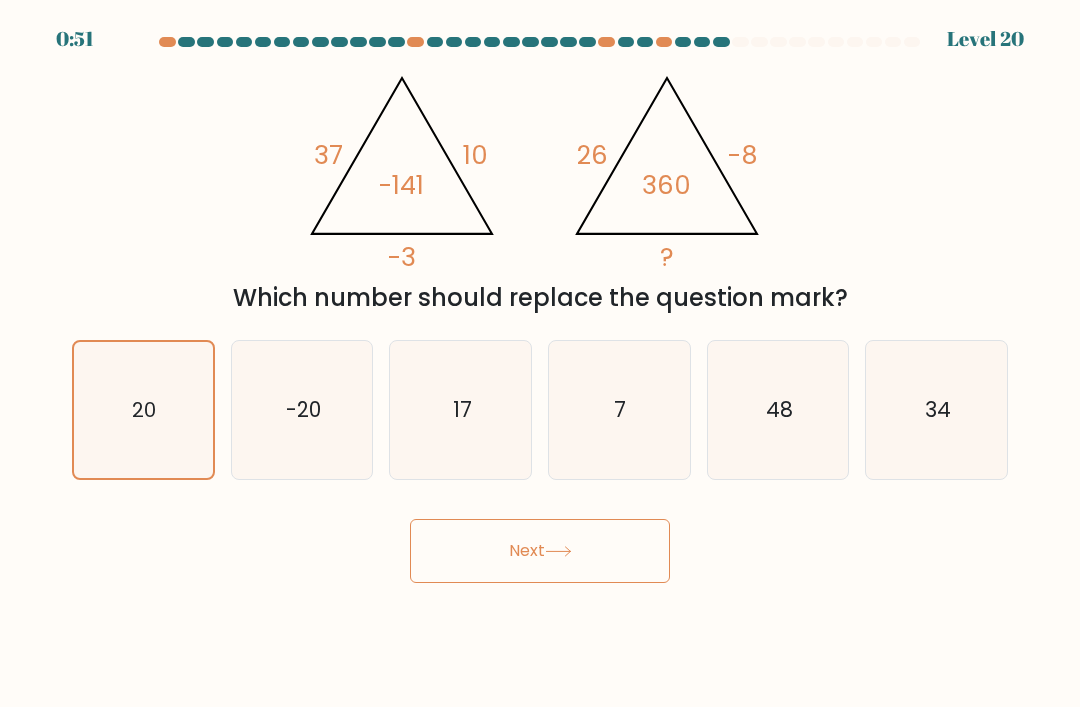 click on "Next" at bounding box center (540, 551) 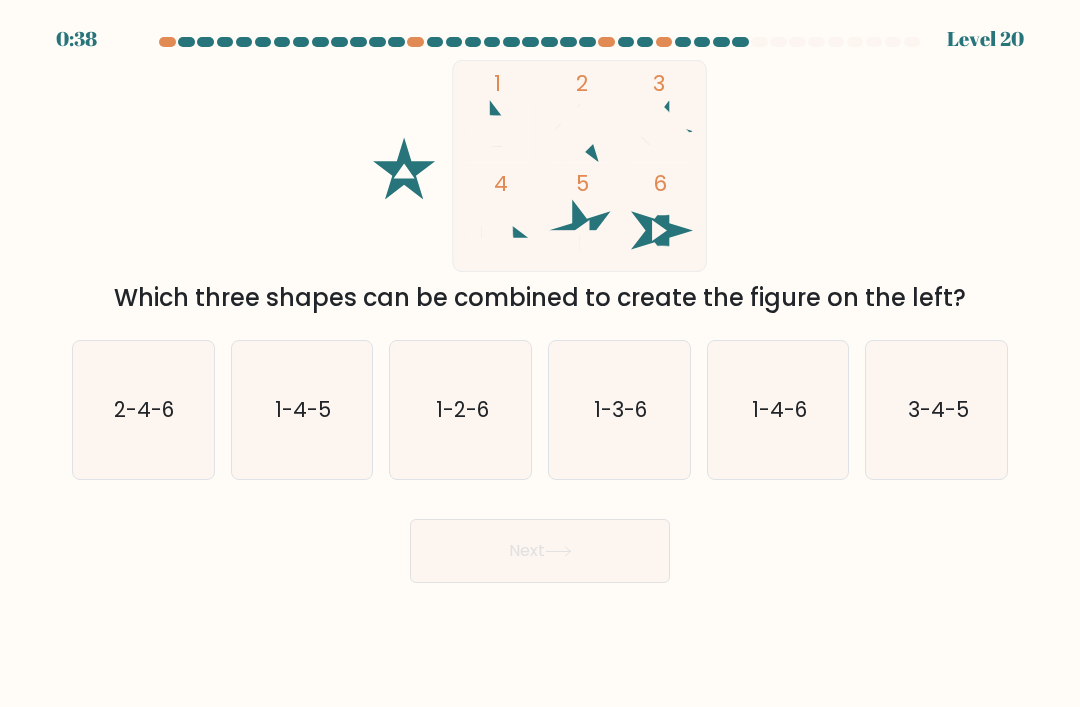 click on "1-4-6" 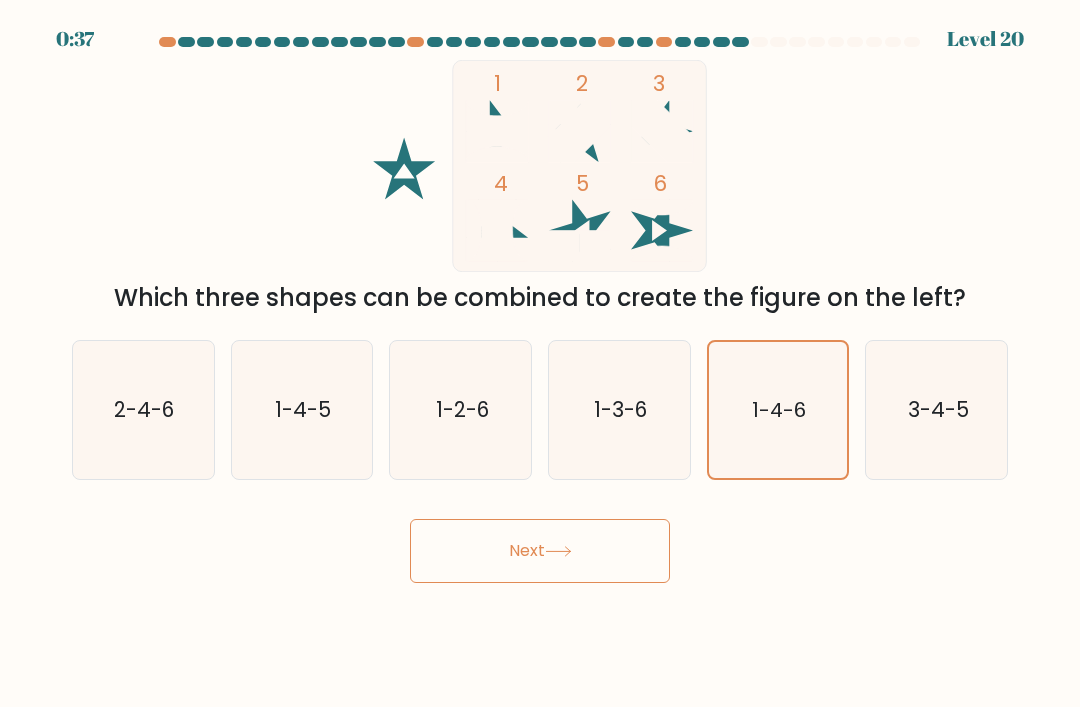 click on "Next" at bounding box center (540, 551) 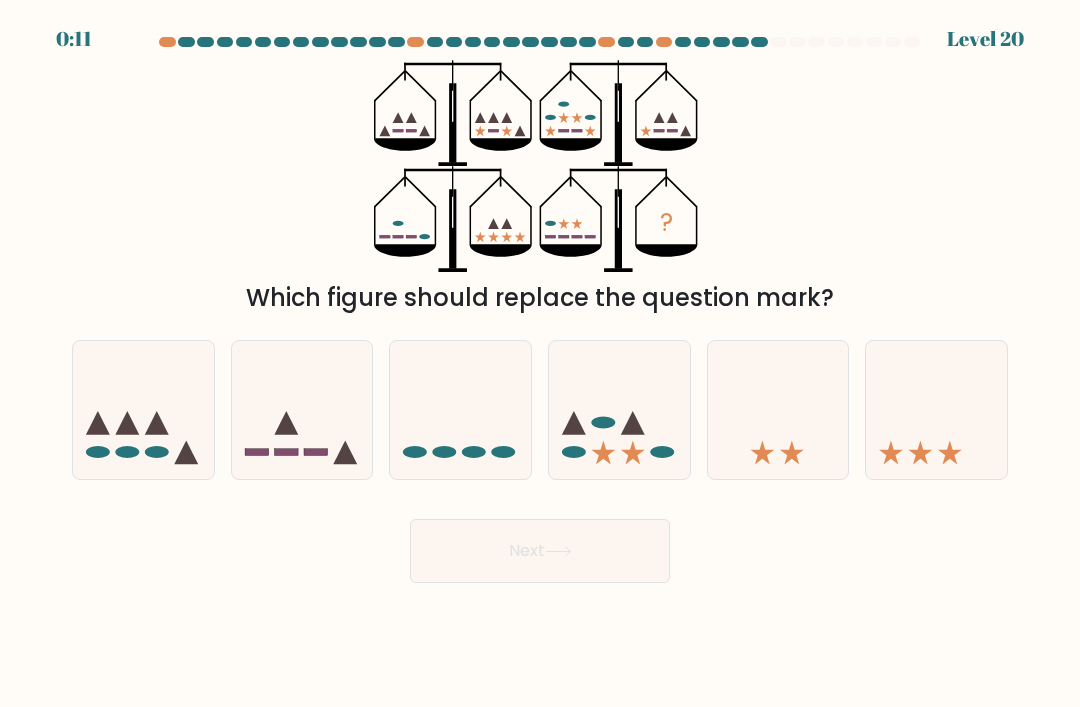 click at bounding box center (302, 410) 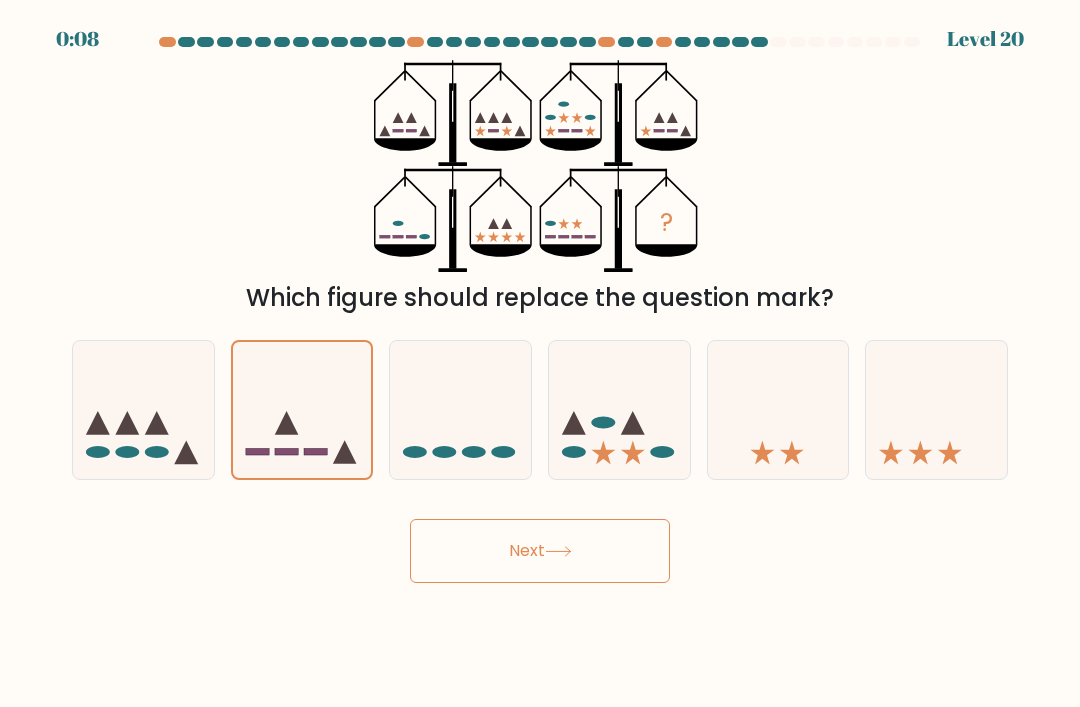 click on "Next" at bounding box center (540, 551) 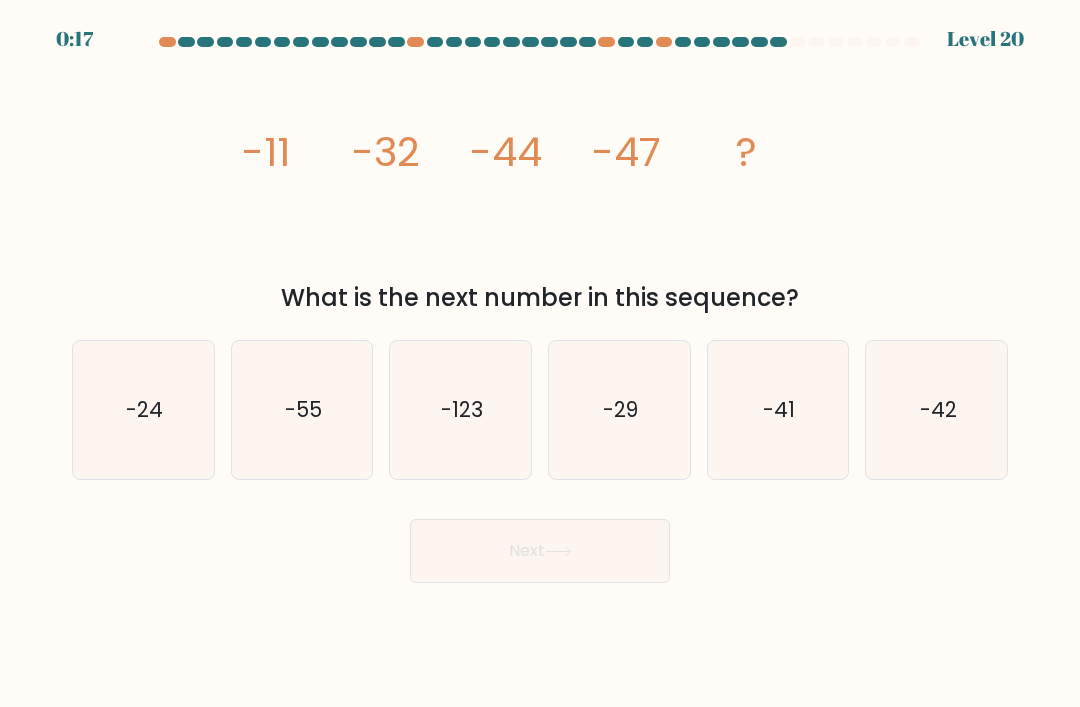 click on "-41" 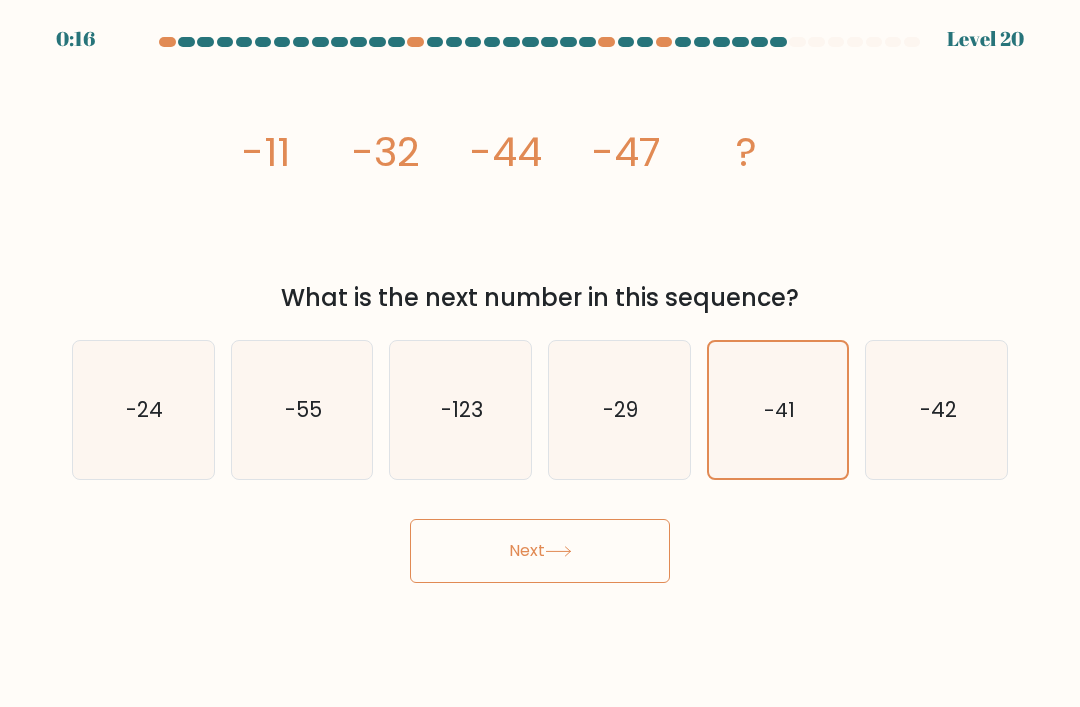 click on "Next" at bounding box center [540, 551] 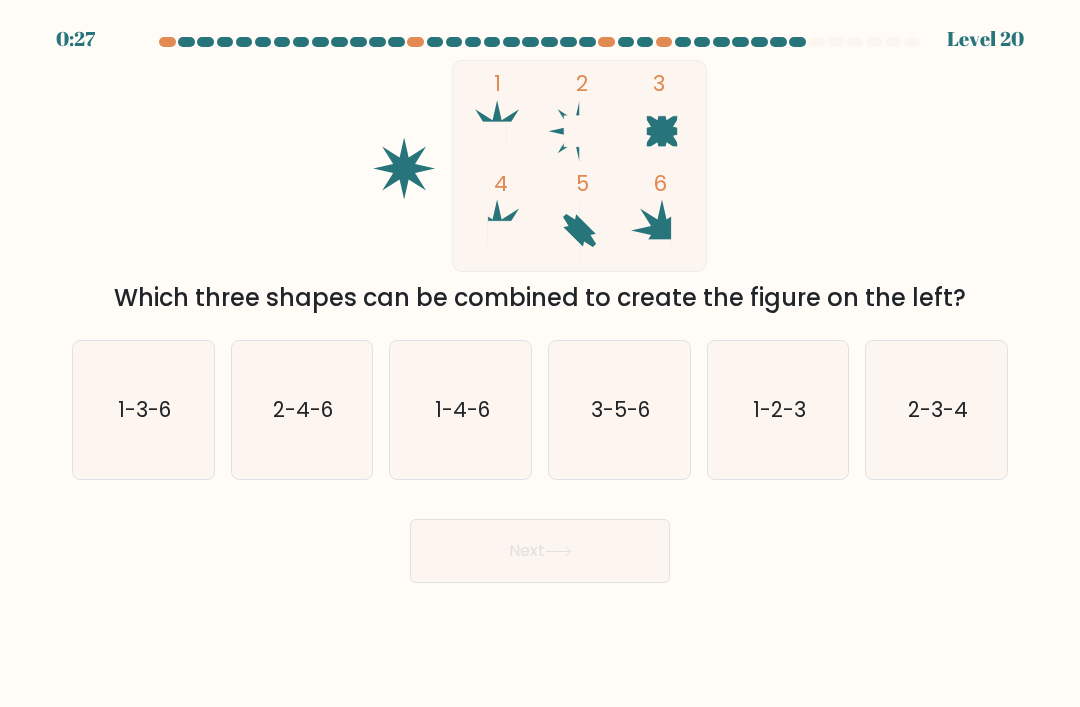 click on "1-2-3" 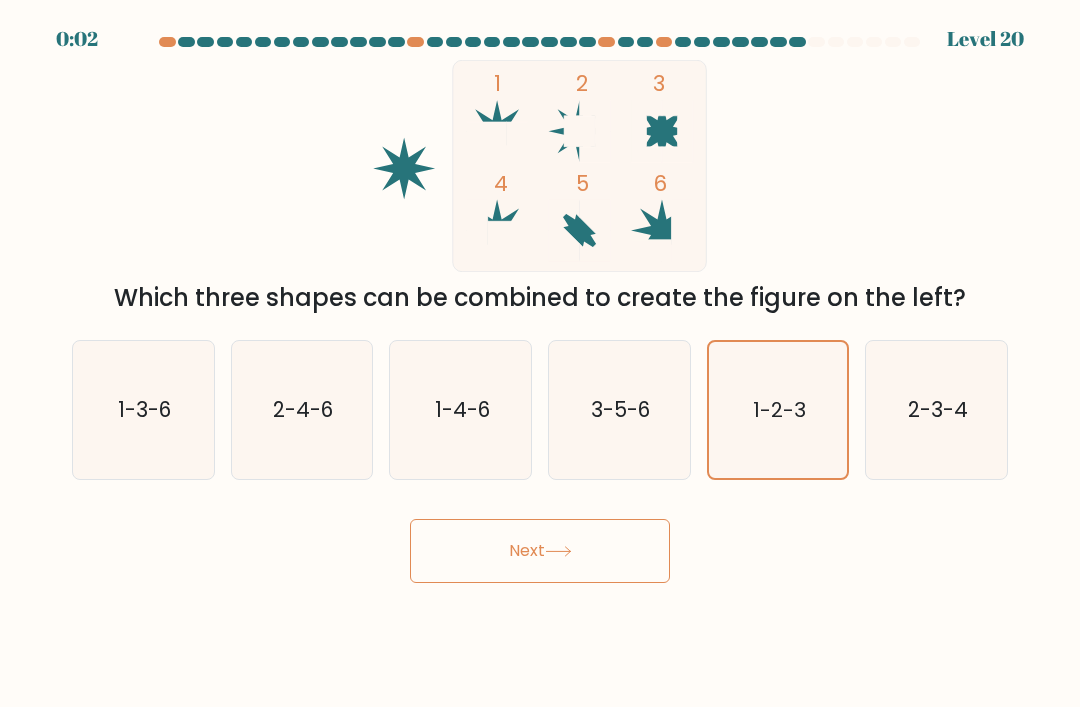 click on "Next" at bounding box center (540, 551) 